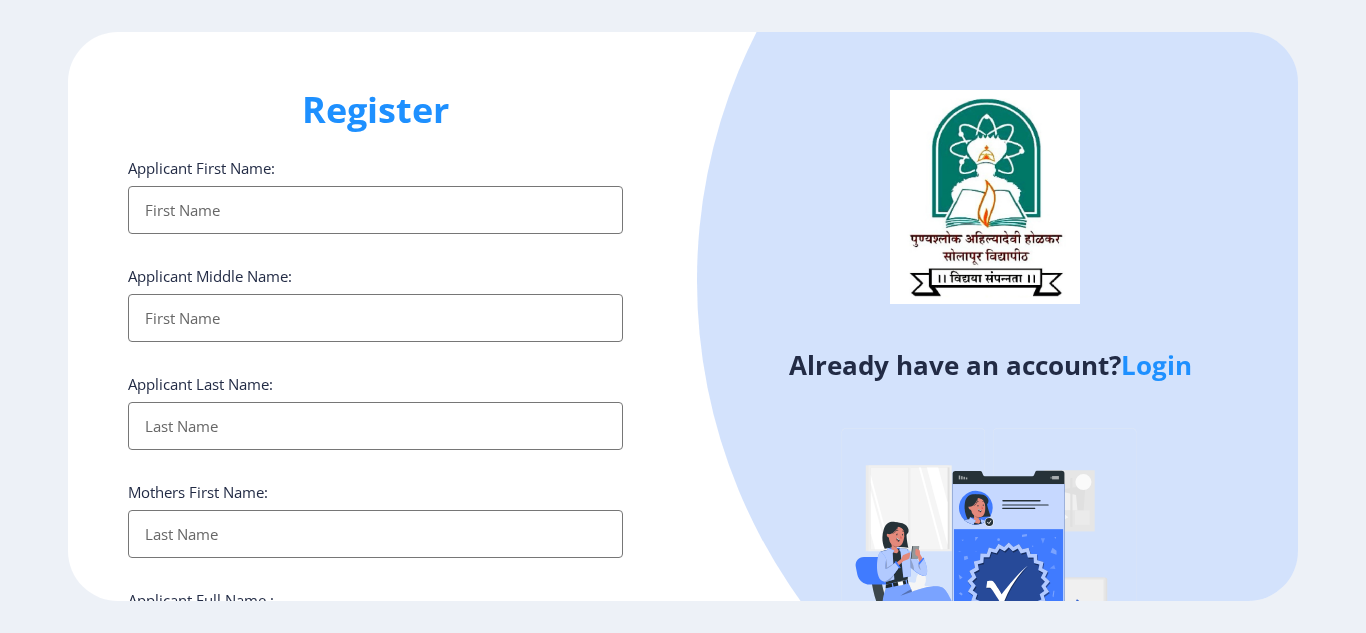 select 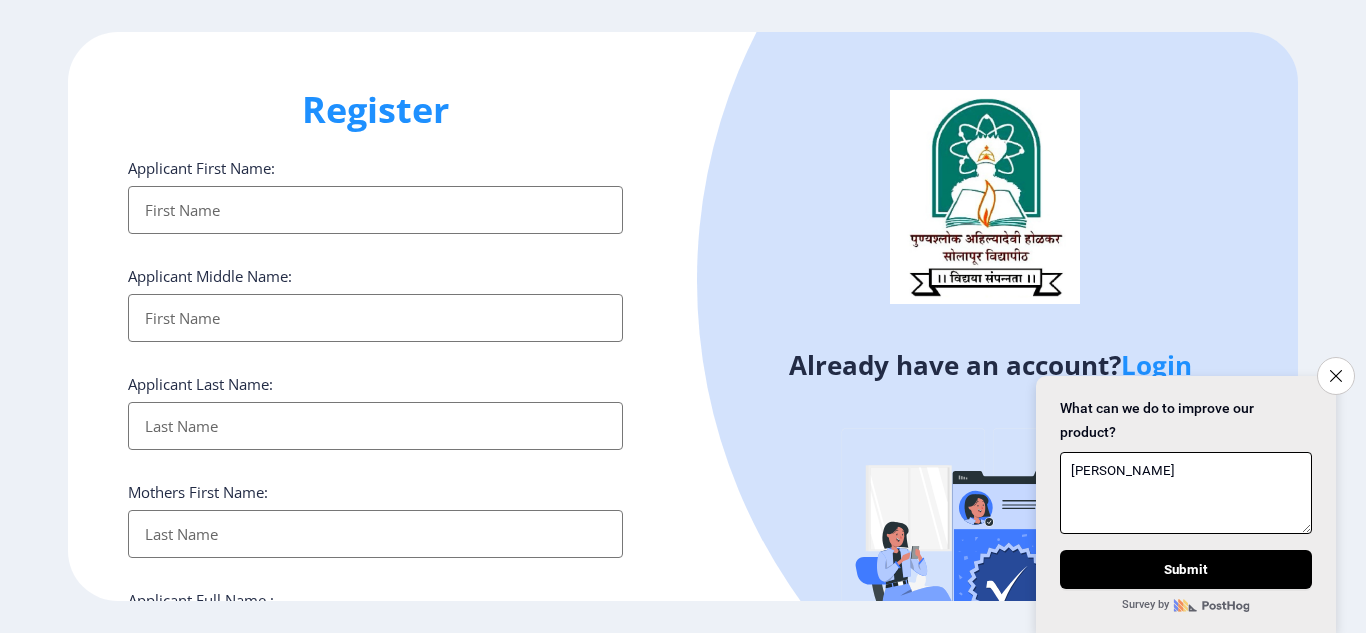 type on "[PERSON_NAME]" 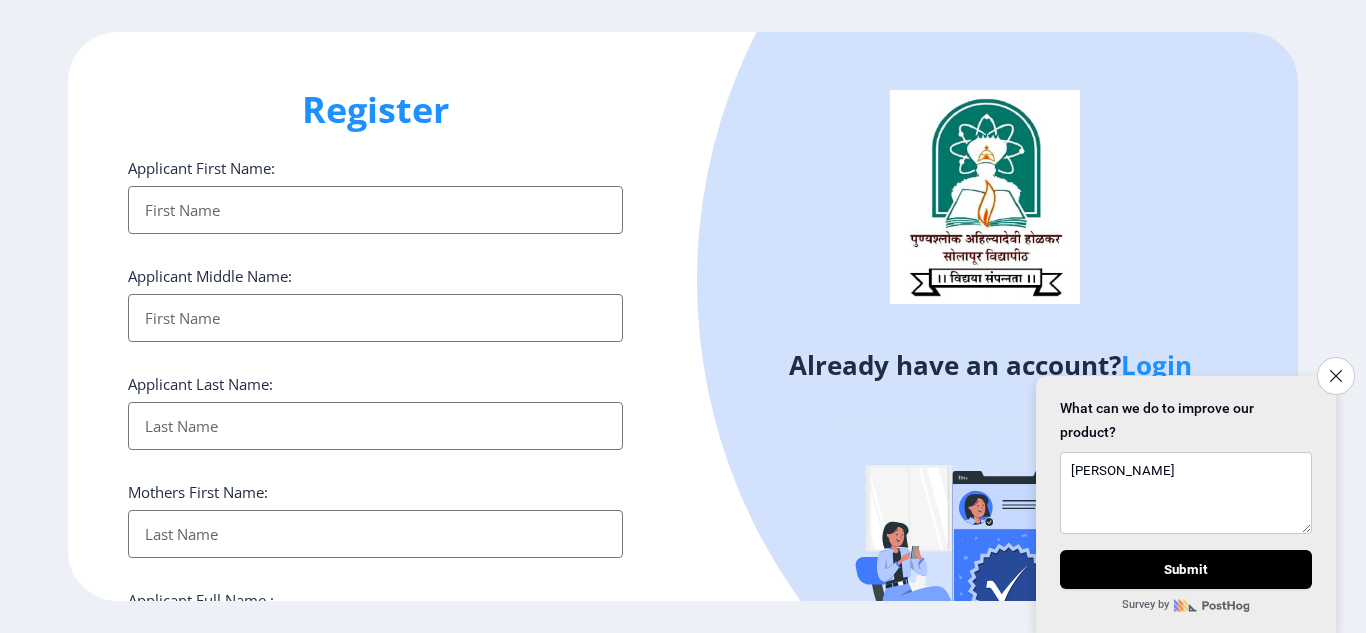 click on "Applicant First Name:" at bounding box center (375, 210) 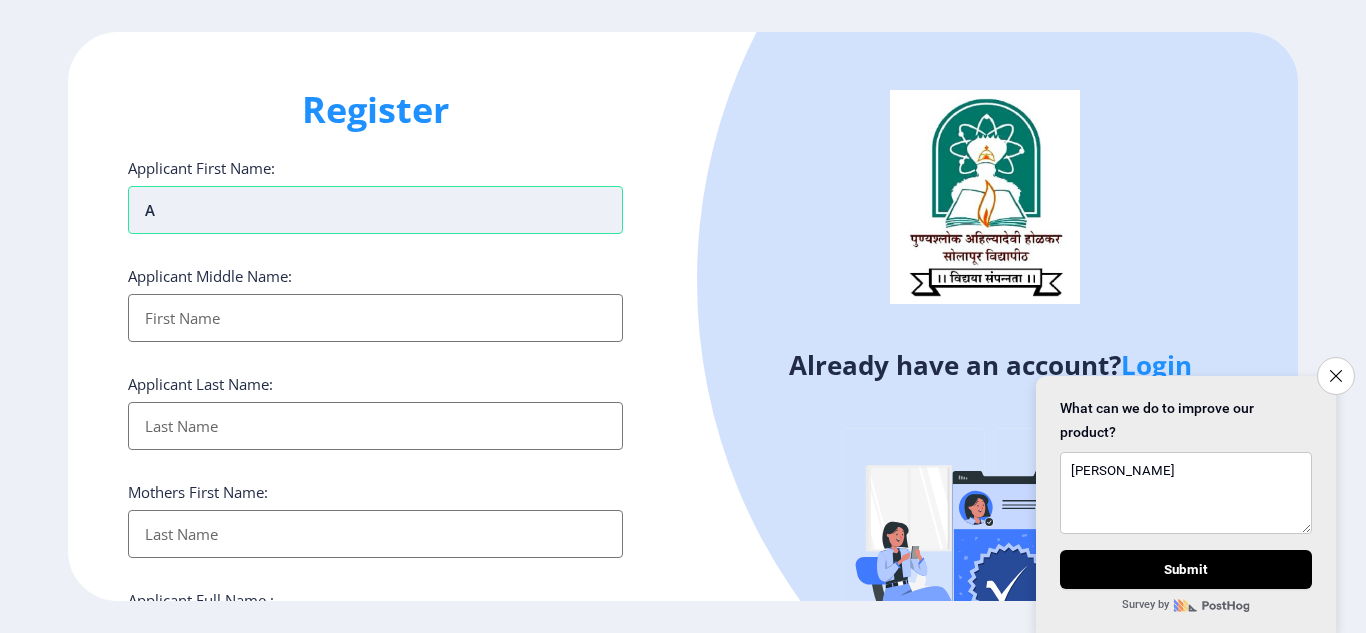 type on "Az" 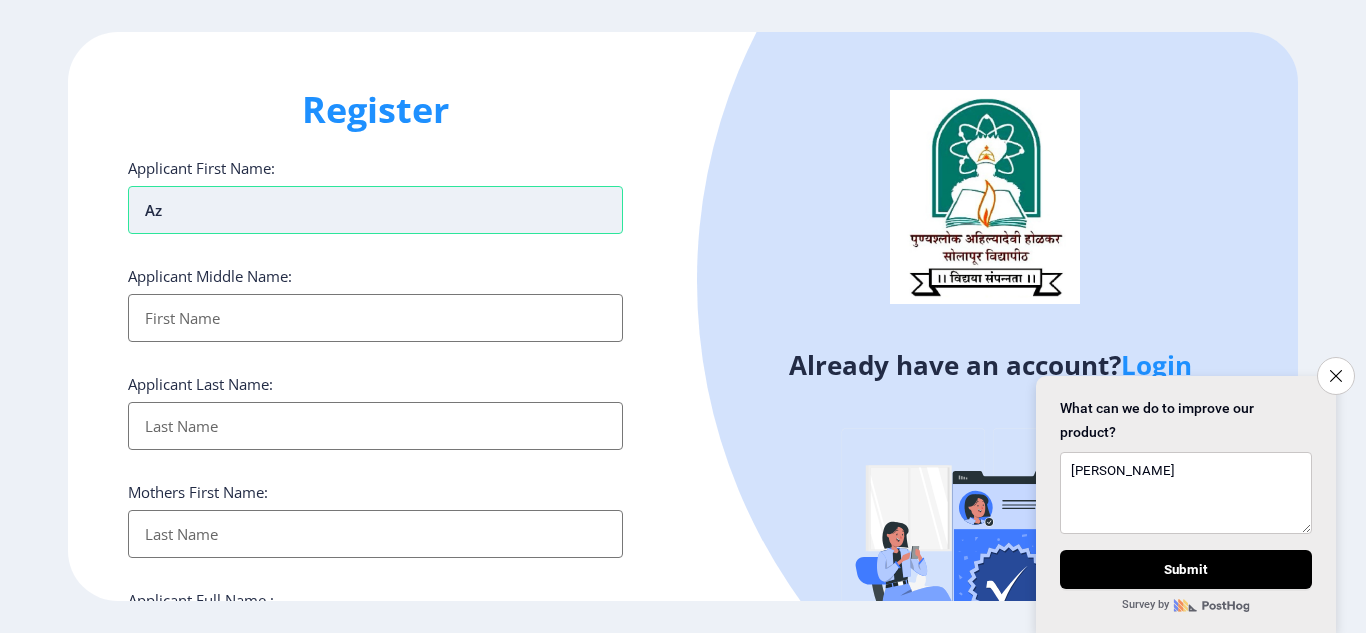 type on "Aza" 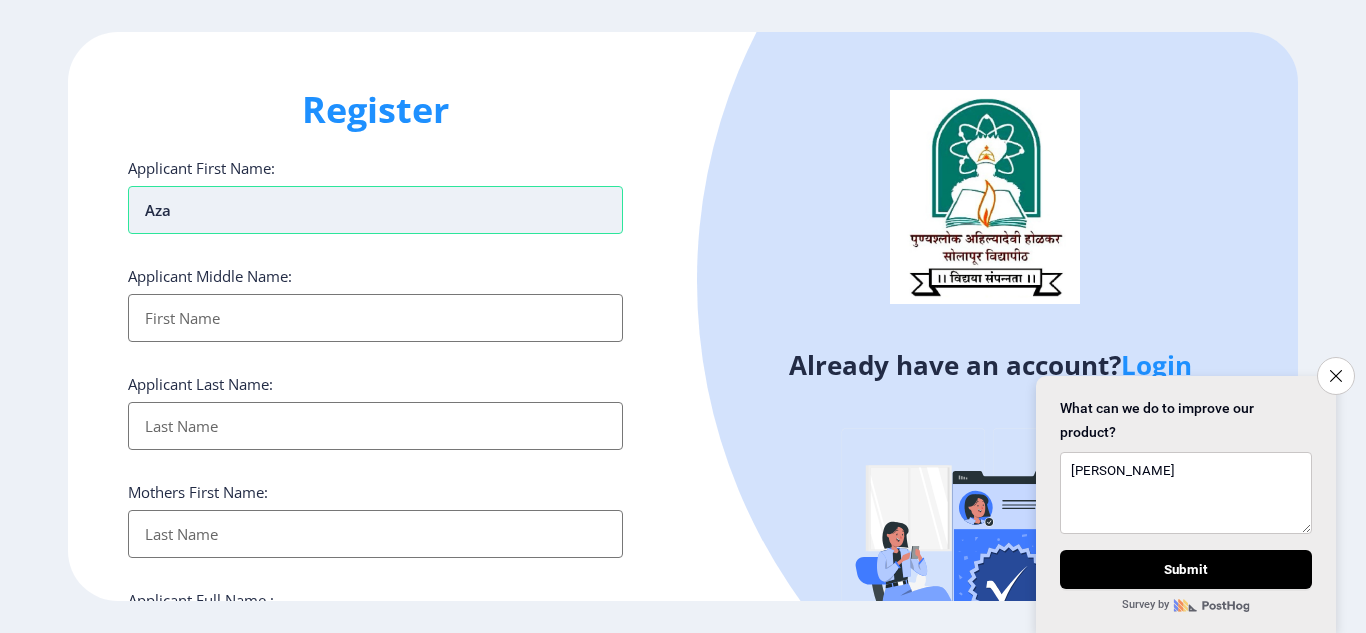 type on "[PERSON_NAME]" 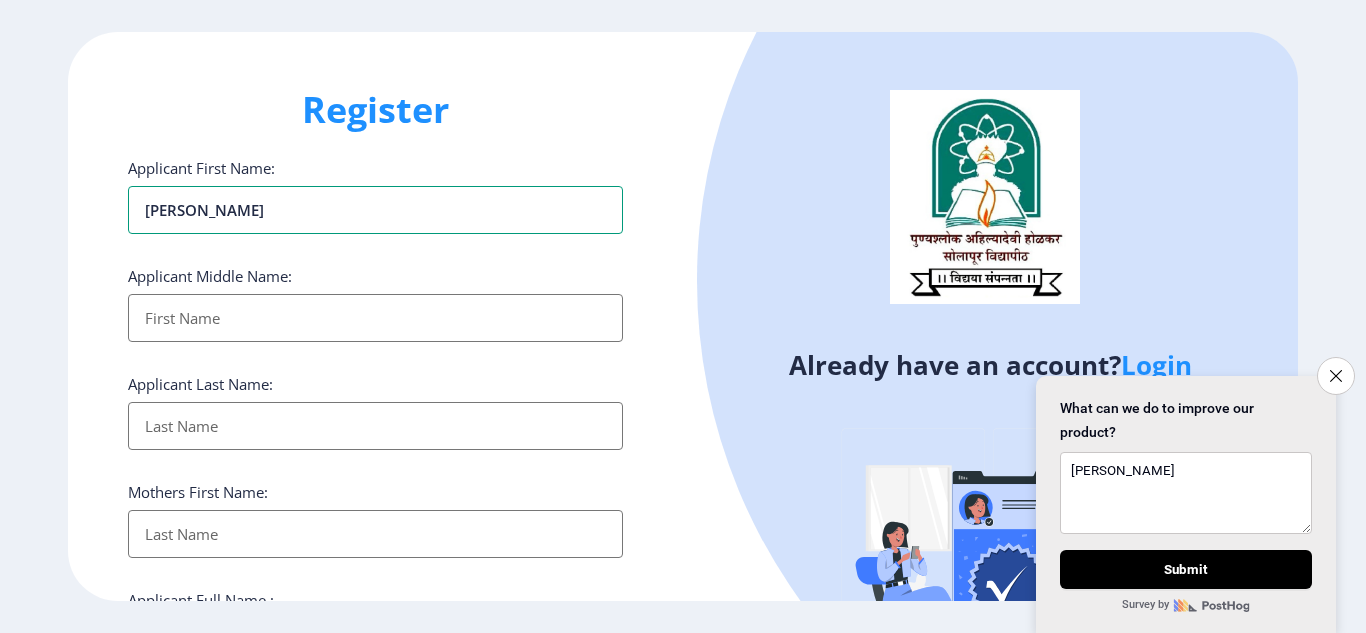 type on "[PERSON_NAME]" 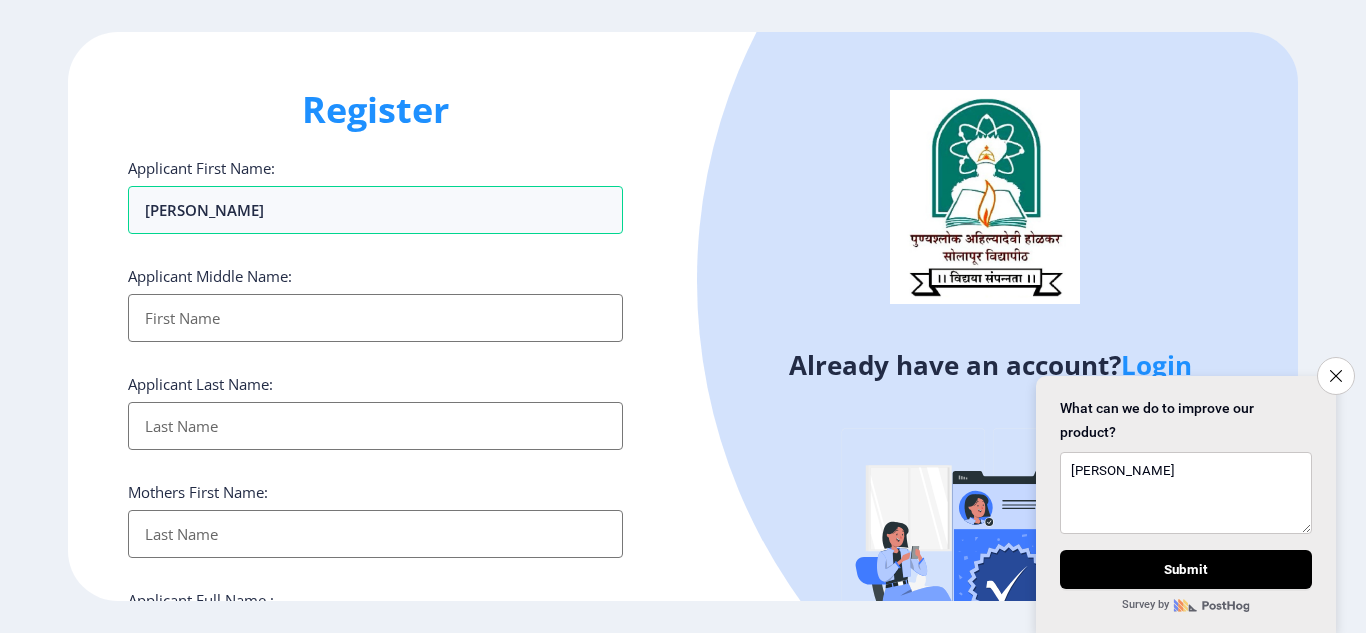click on "Applicant First Name:" at bounding box center (375, 318) 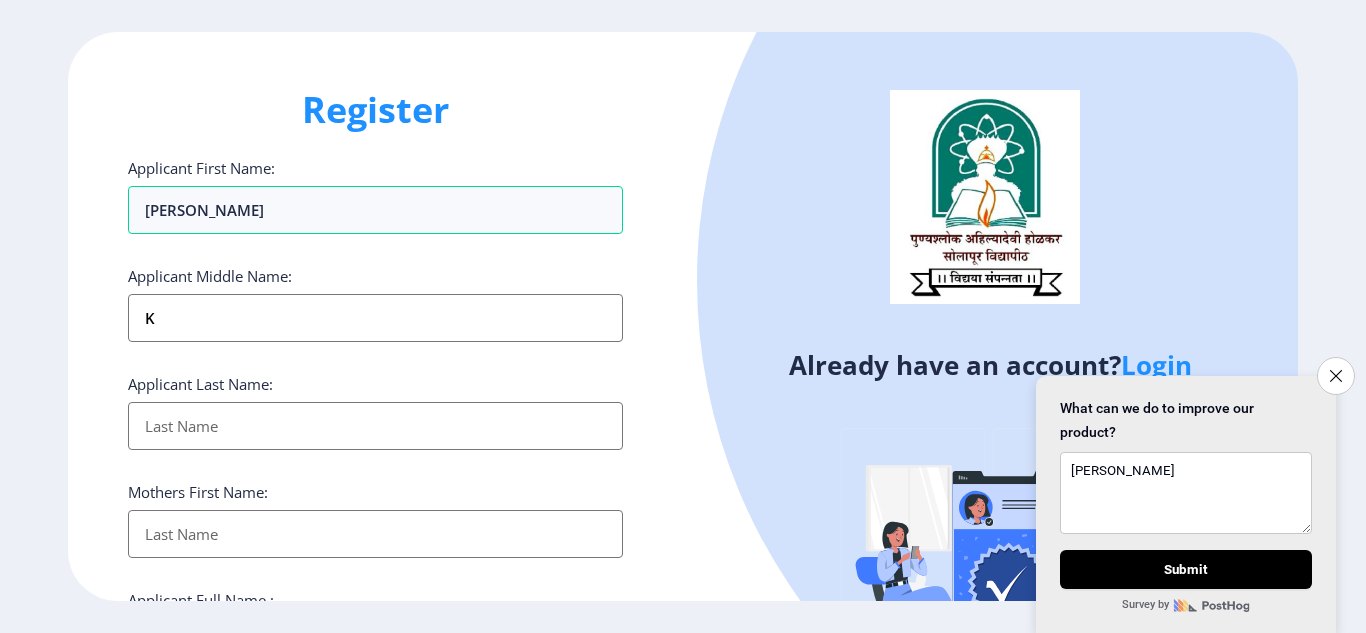 type on "Ka" 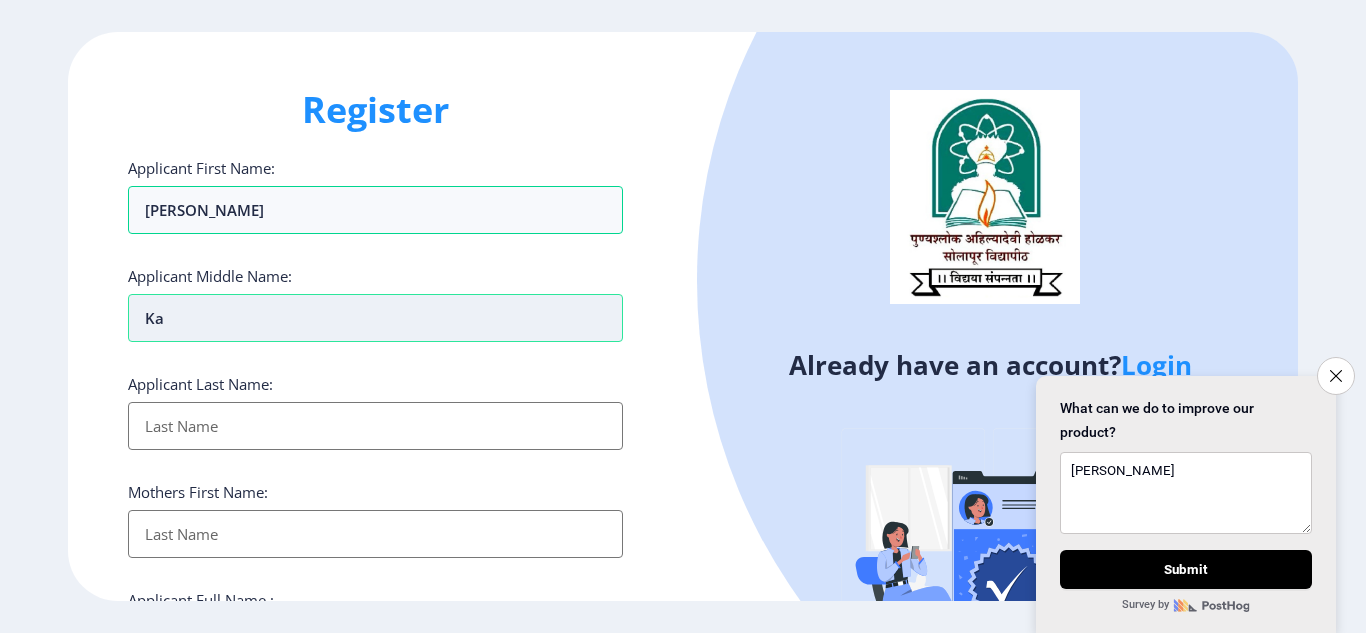 type on "Kas" 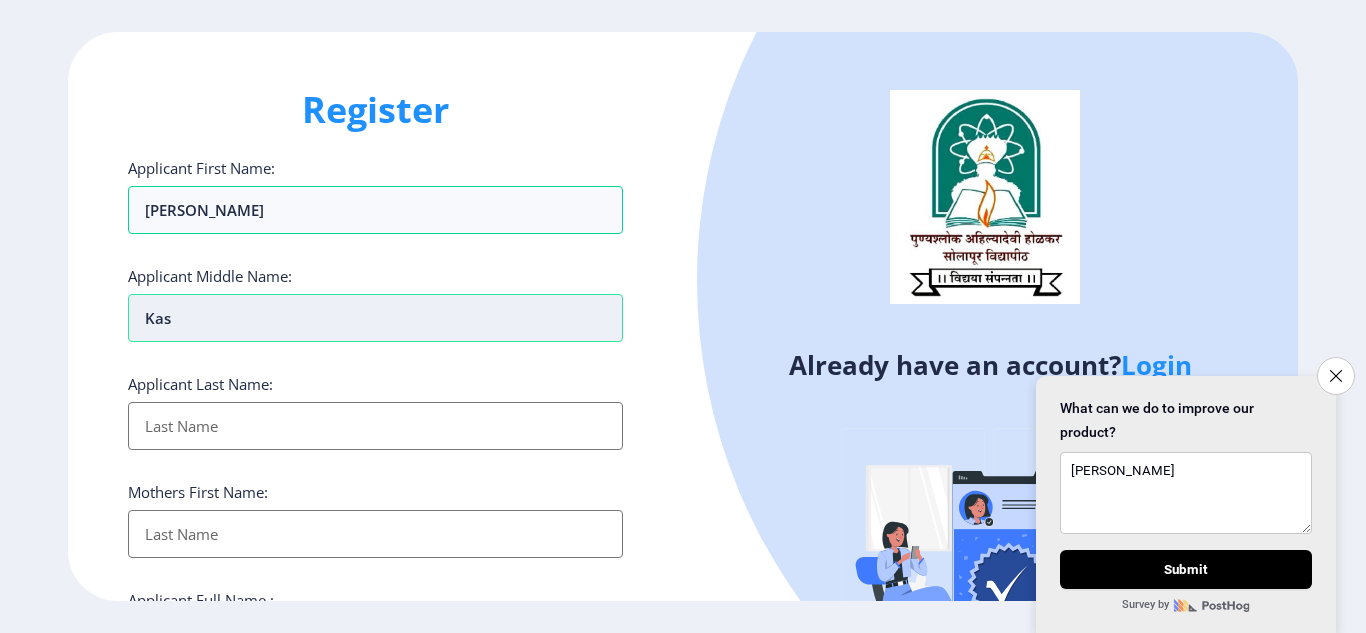 type on "Kasi" 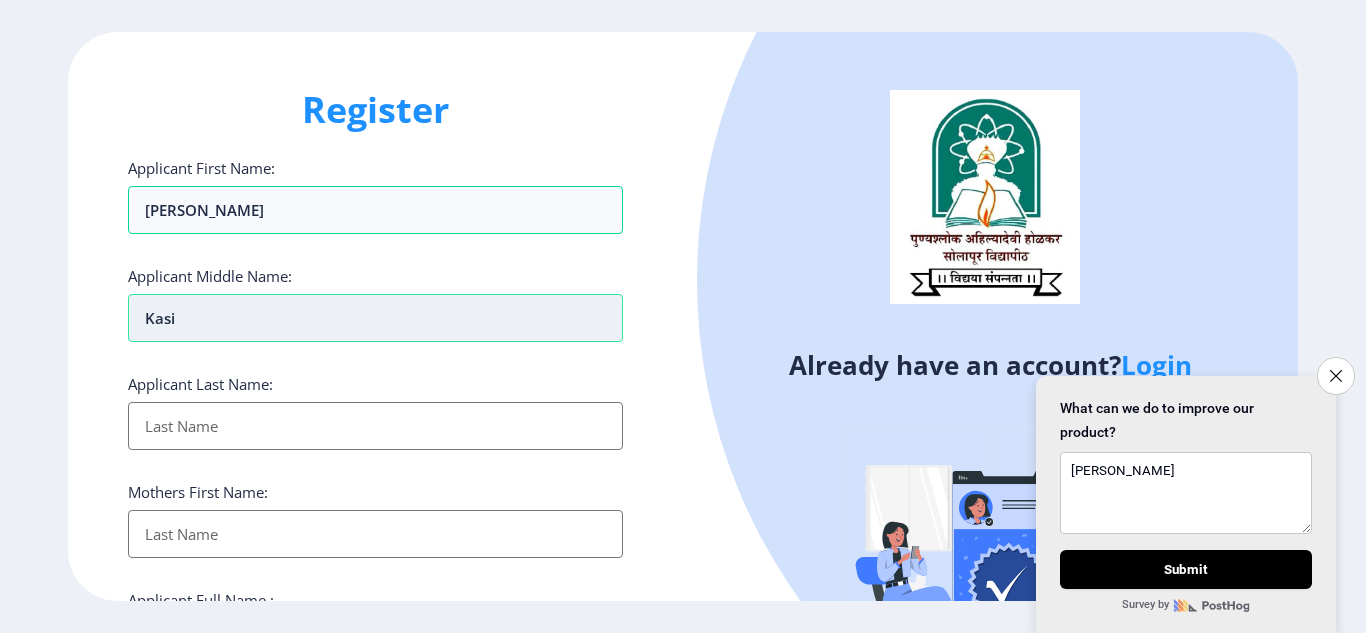type on "Kasim" 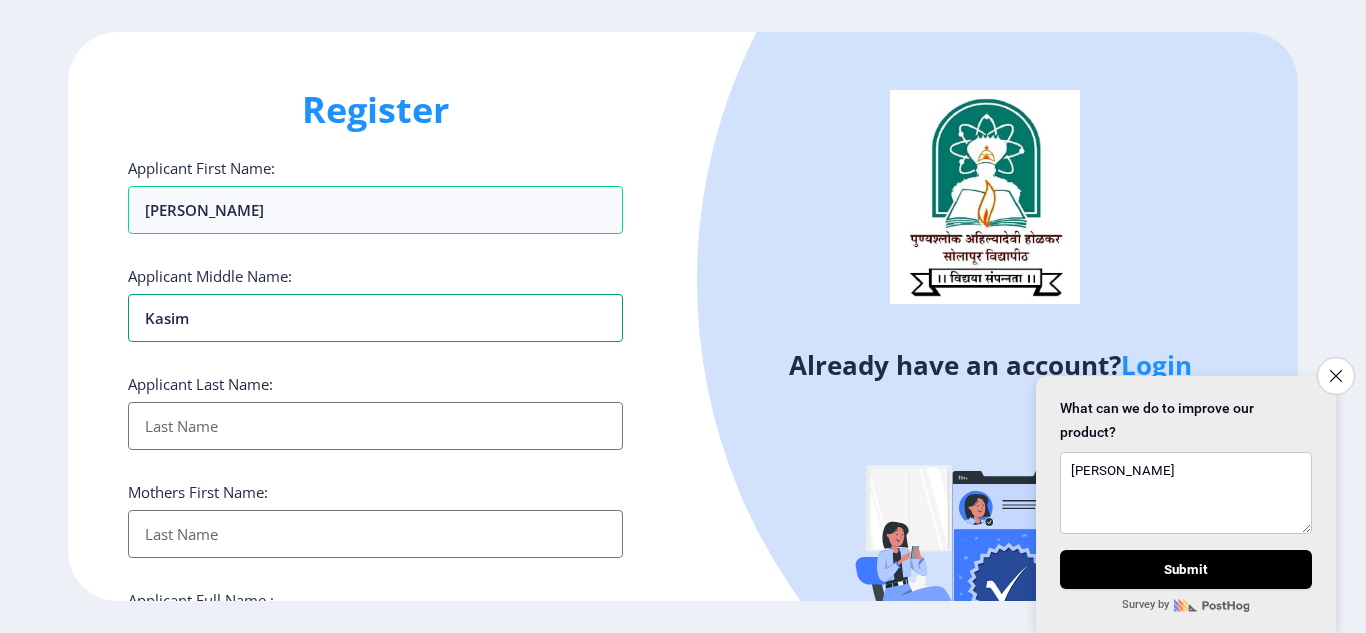 type on "Kasim" 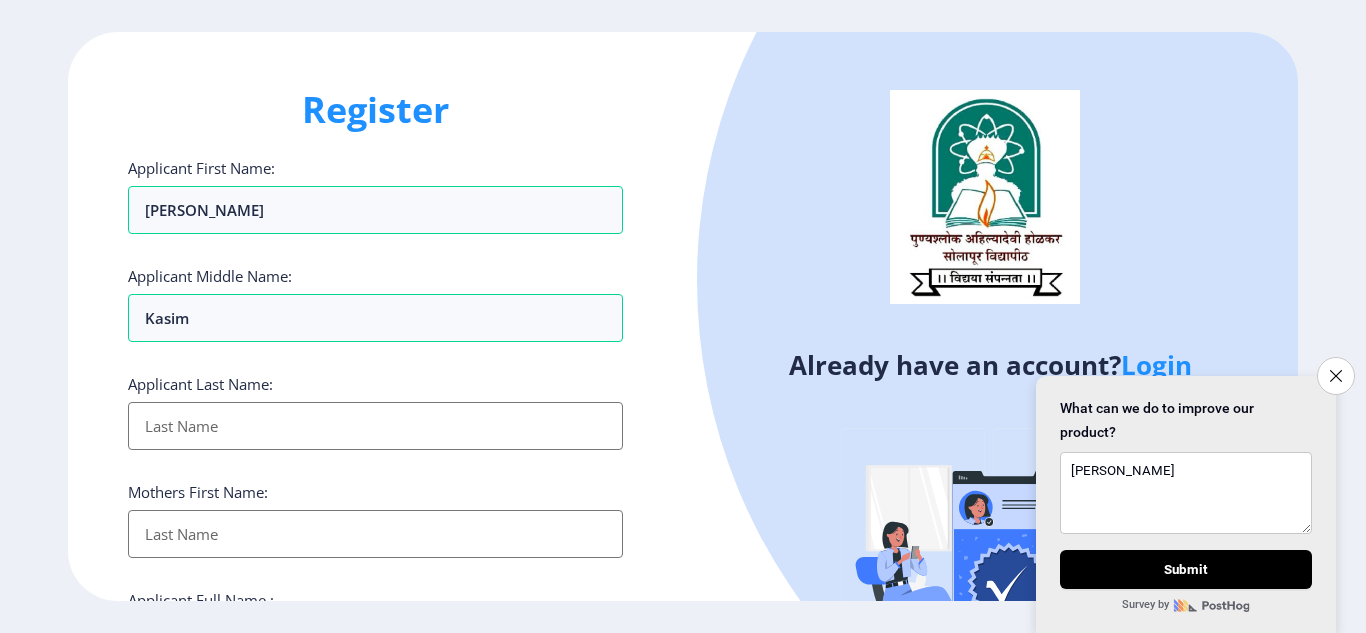 click on "Applicant First Name:" at bounding box center (375, 426) 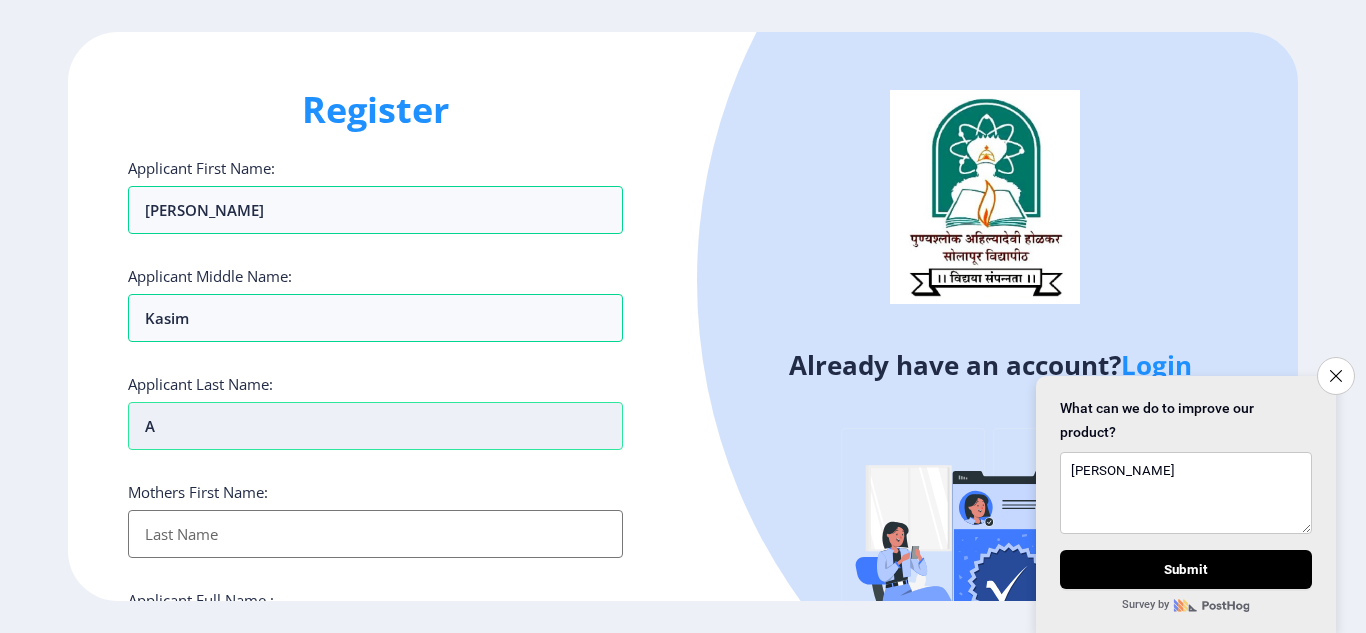 type on "At" 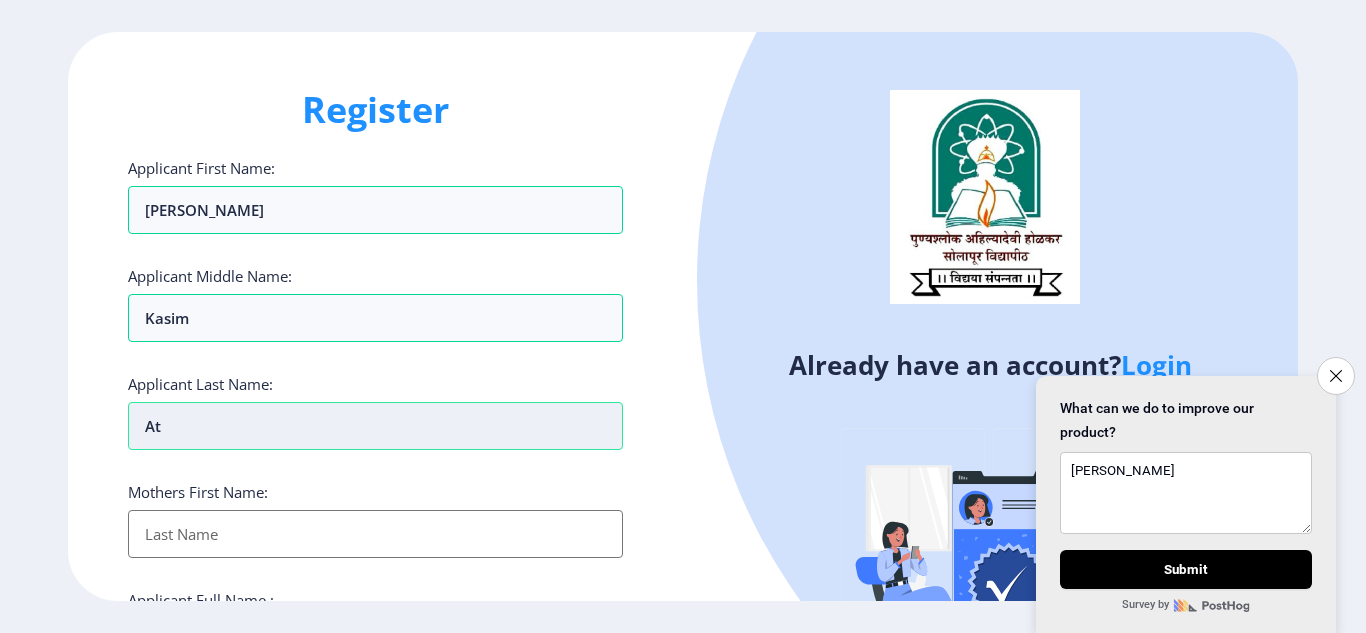 type on "Ata" 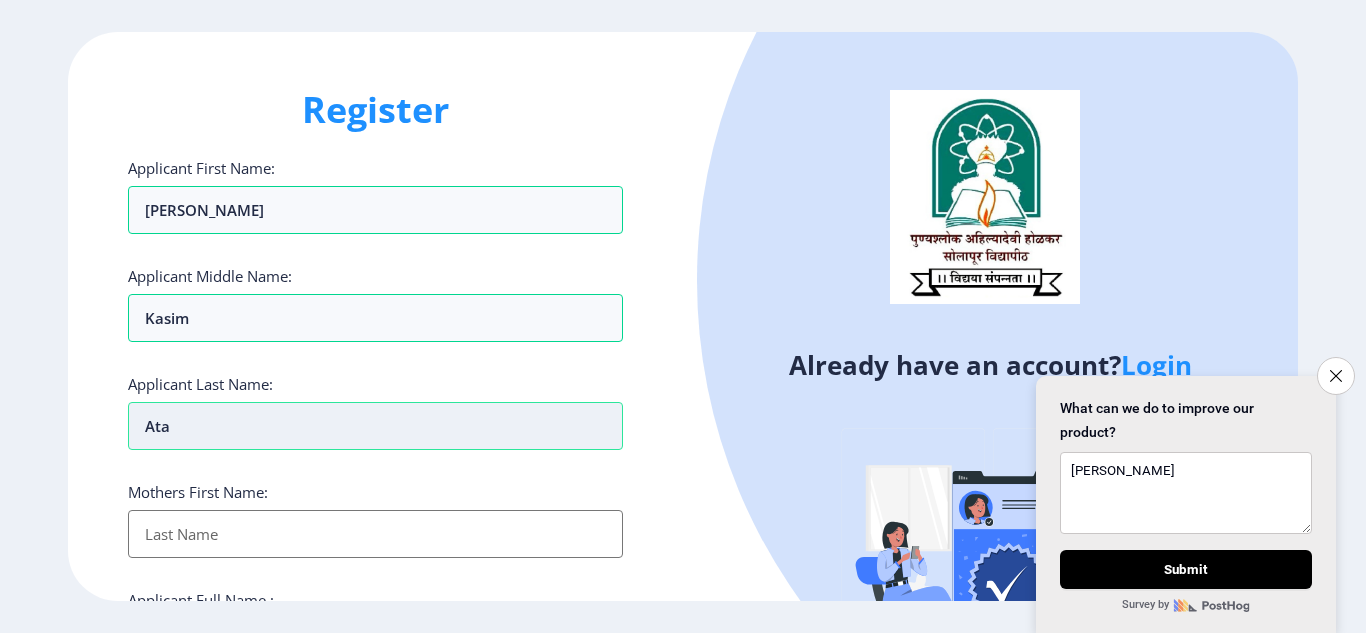type on "Atar" 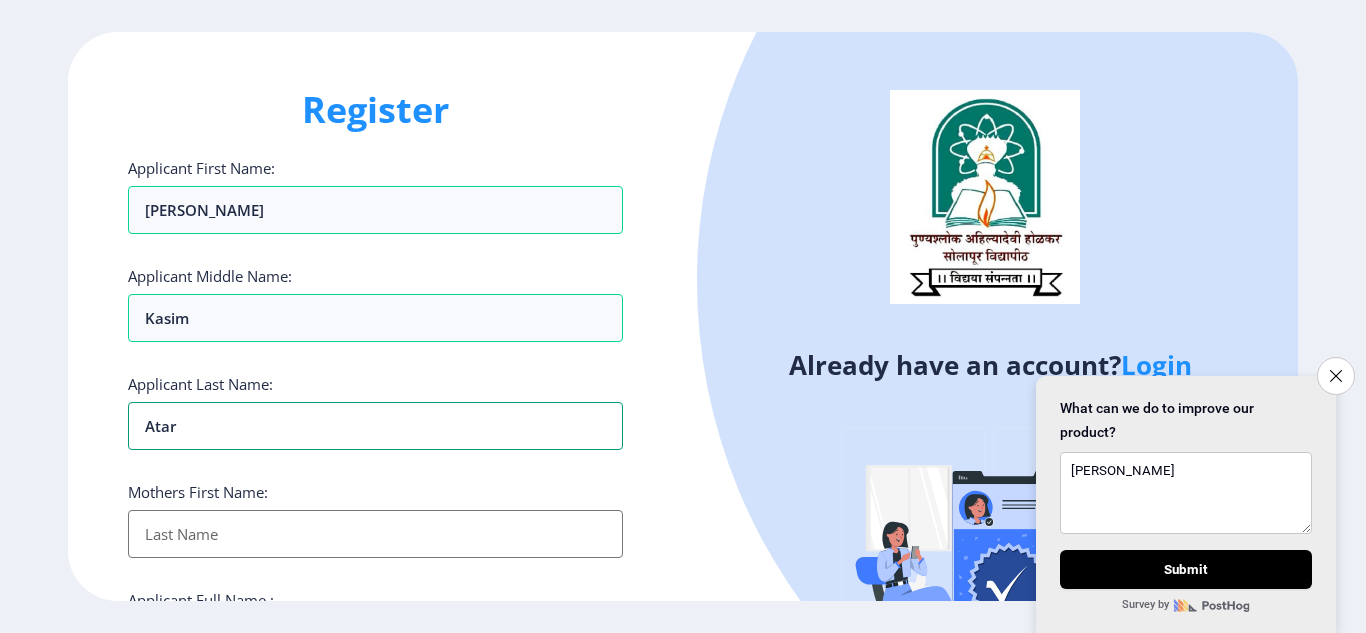 type on "Atar" 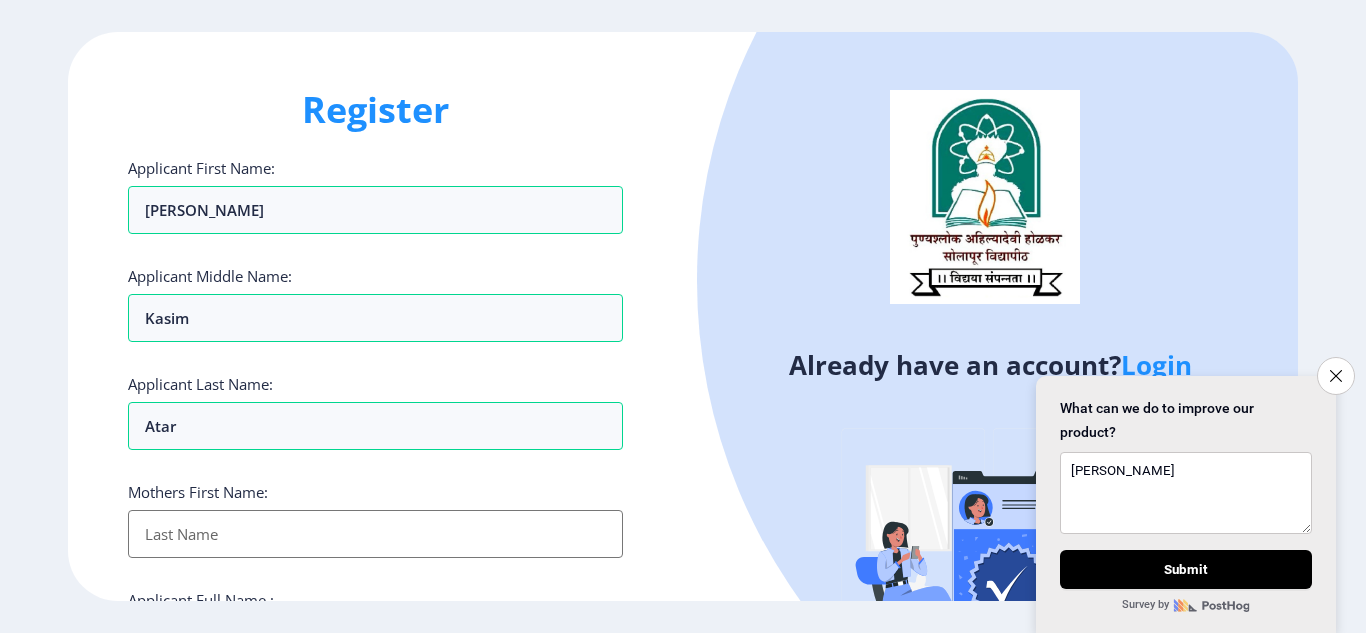 click on "Applicant First Name:" at bounding box center [375, 534] 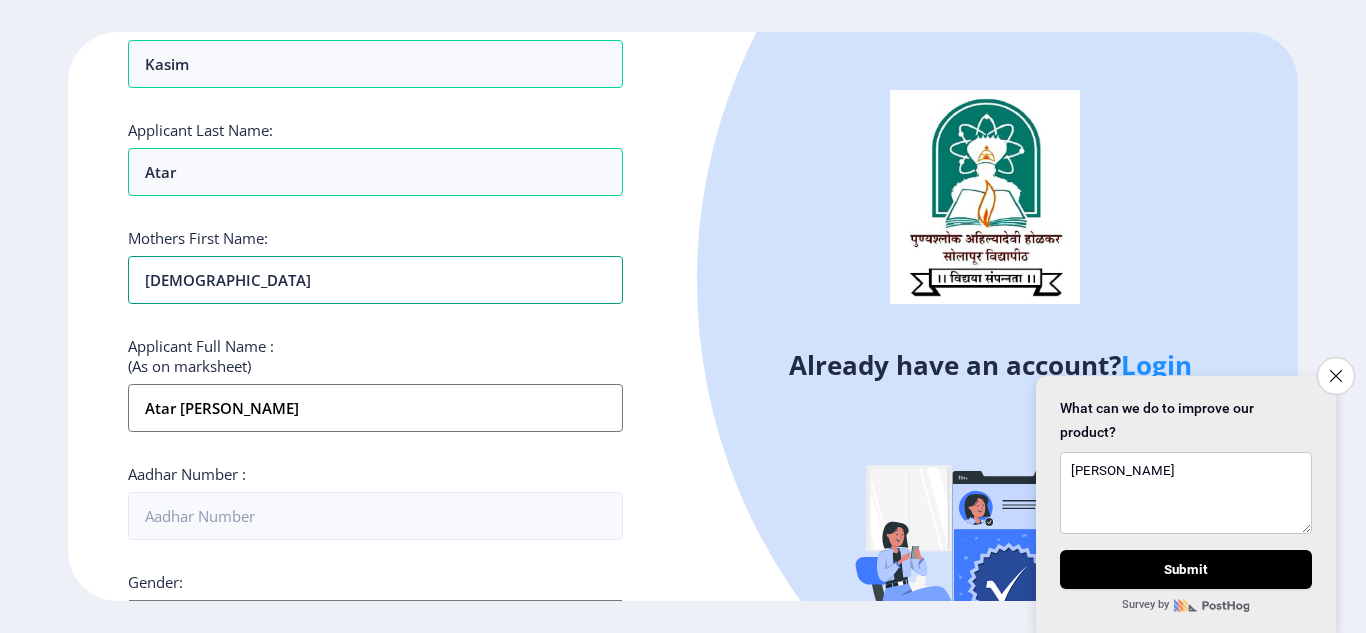 scroll, scrollTop: 300, scrollLeft: 0, axis: vertical 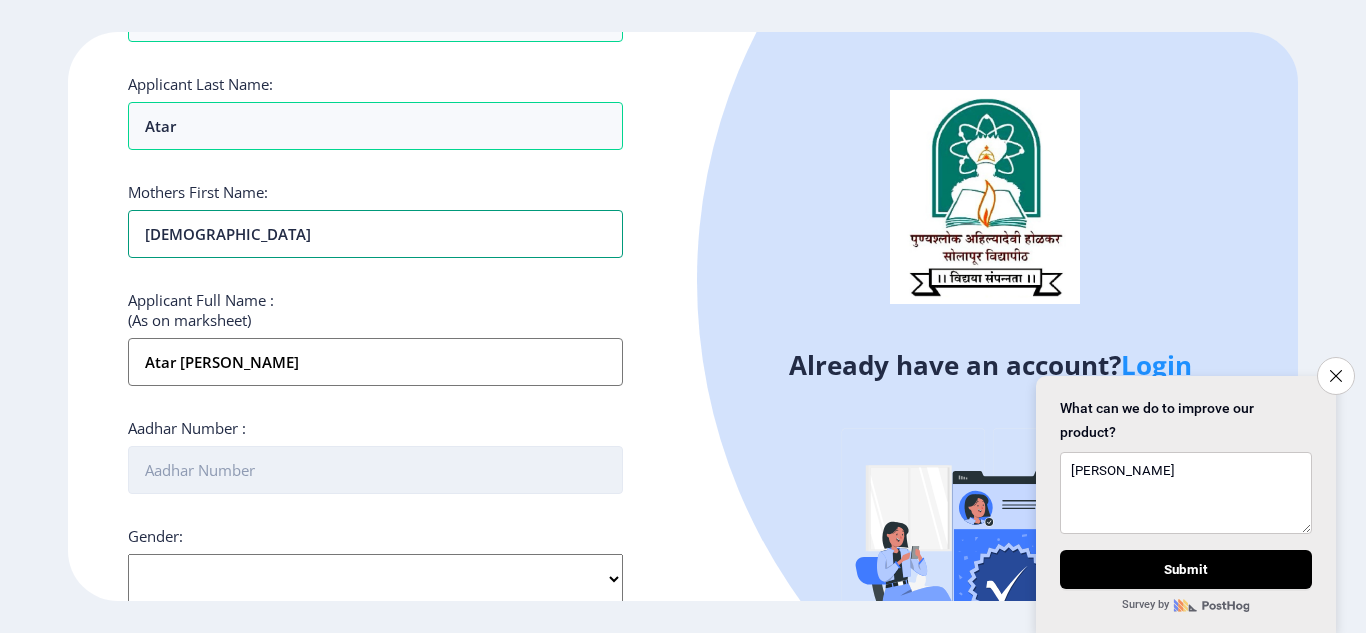 type on "[DEMOGRAPHIC_DATA]" 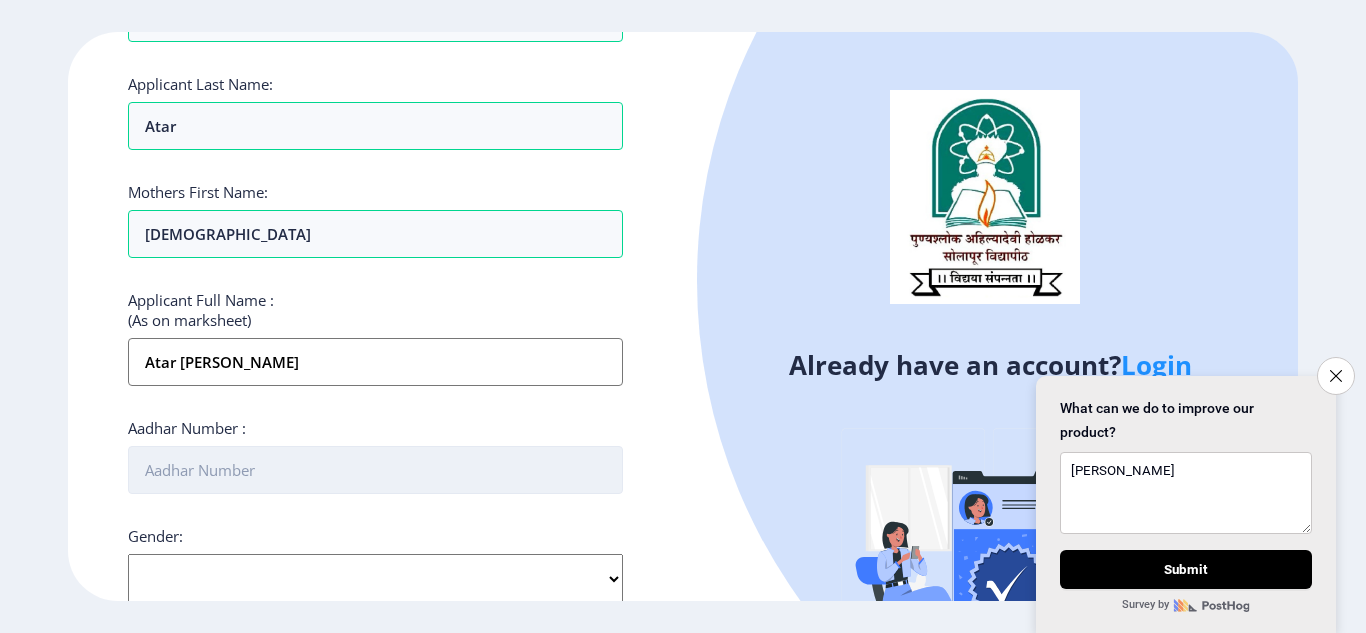 click on "Aadhar Number :" at bounding box center [375, 470] 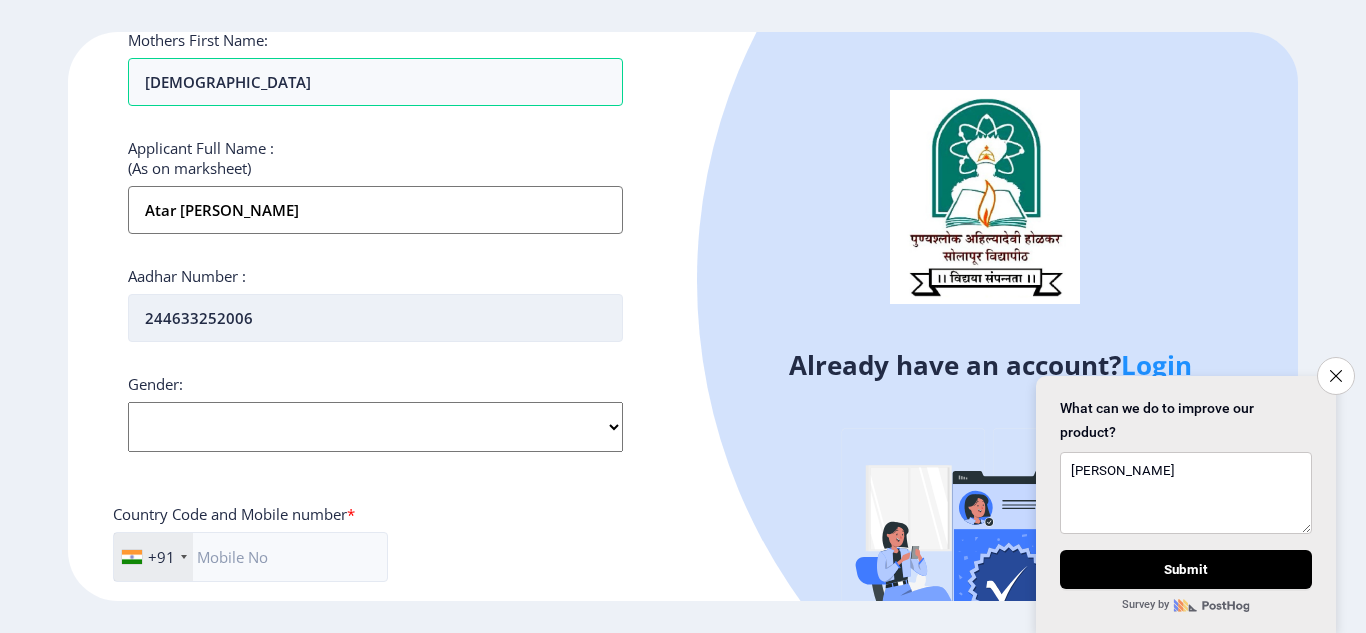 scroll, scrollTop: 500, scrollLeft: 0, axis: vertical 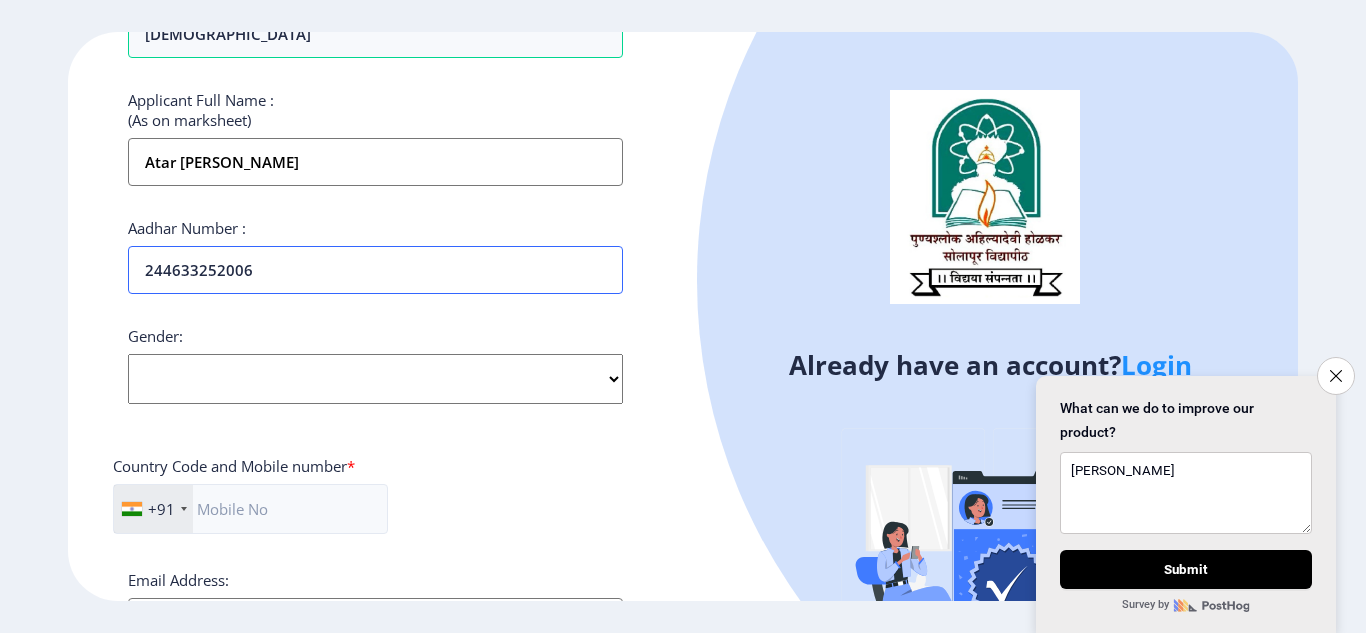 type on "244633252006" 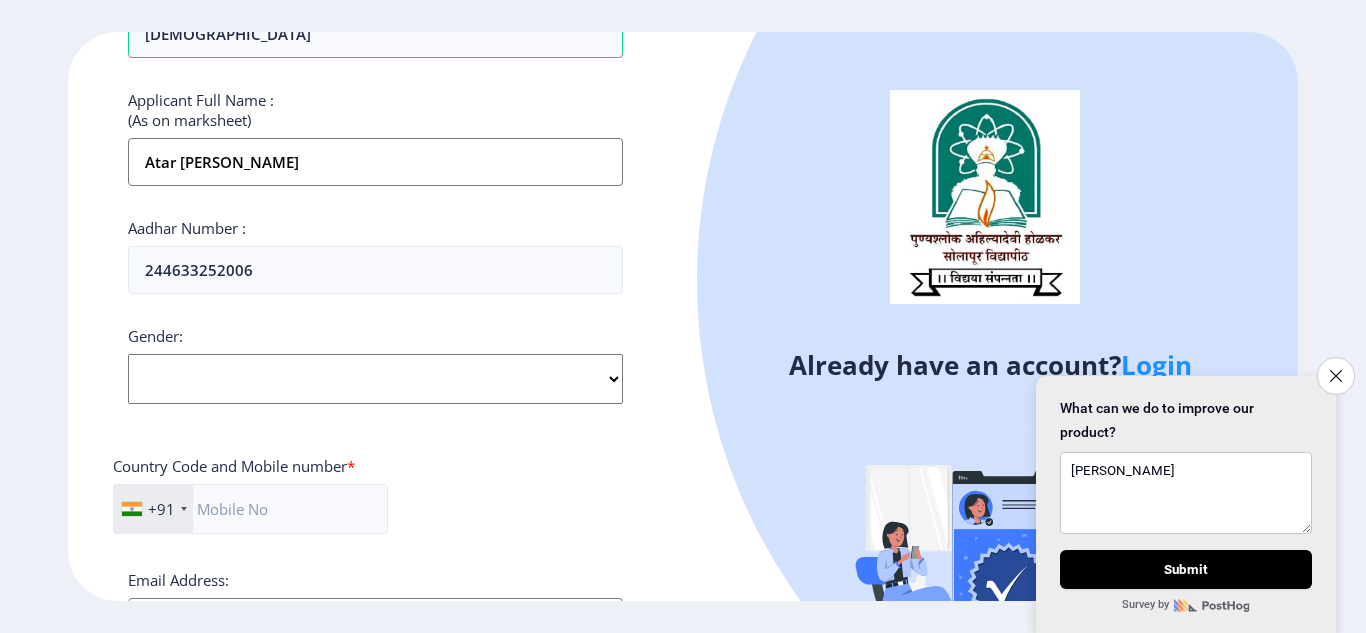 click on "Select Gender [DEMOGRAPHIC_DATA] [DEMOGRAPHIC_DATA] Other" 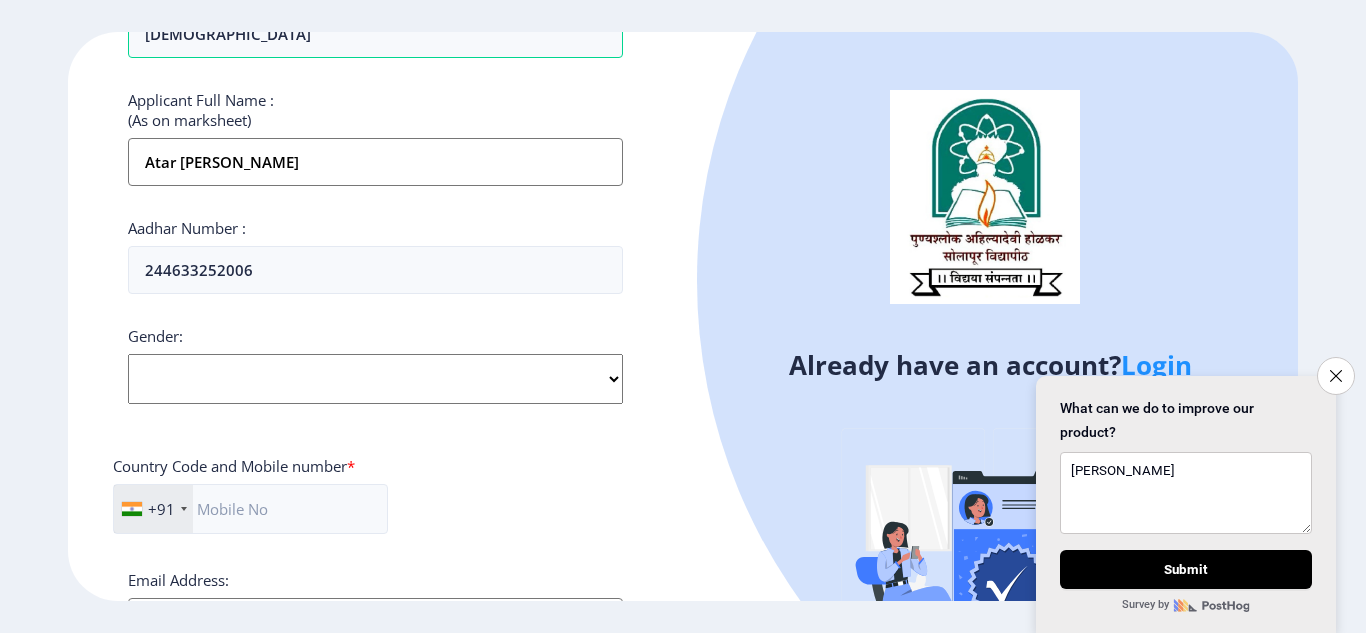 select on "[DEMOGRAPHIC_DATA]" 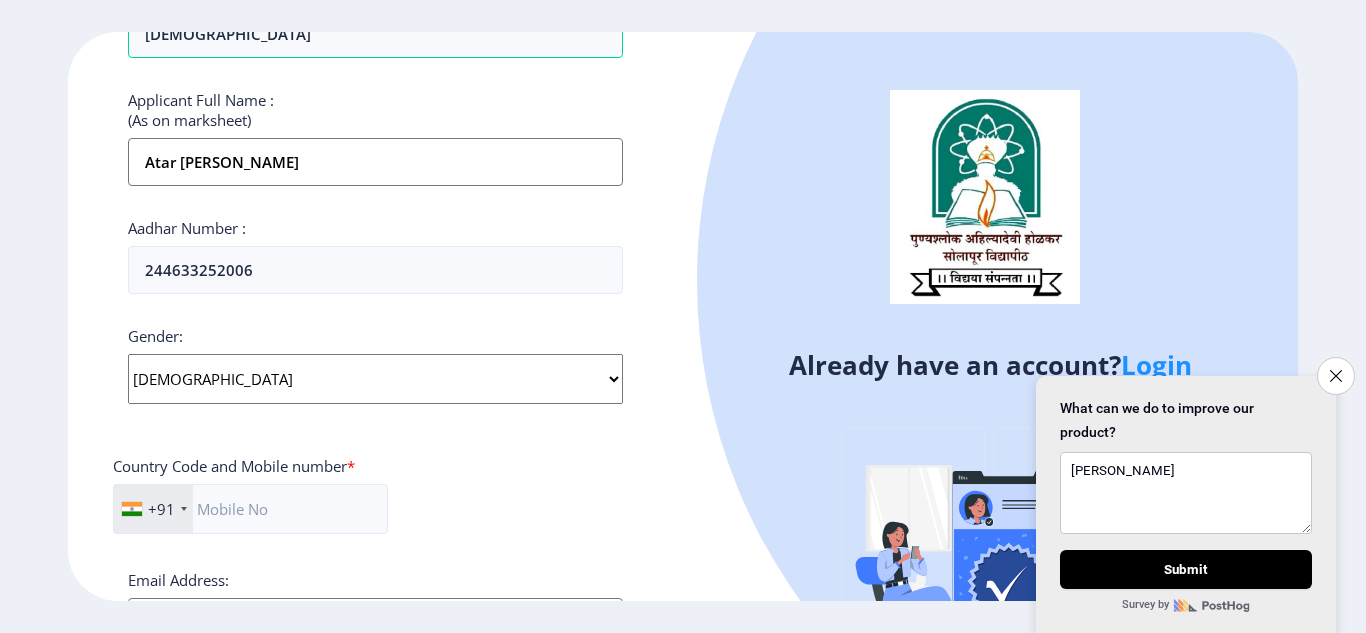 click on "Select Gender [DEMOGRAPHIC_DATA] [DEMOGRAPHIC_DATA] Other" 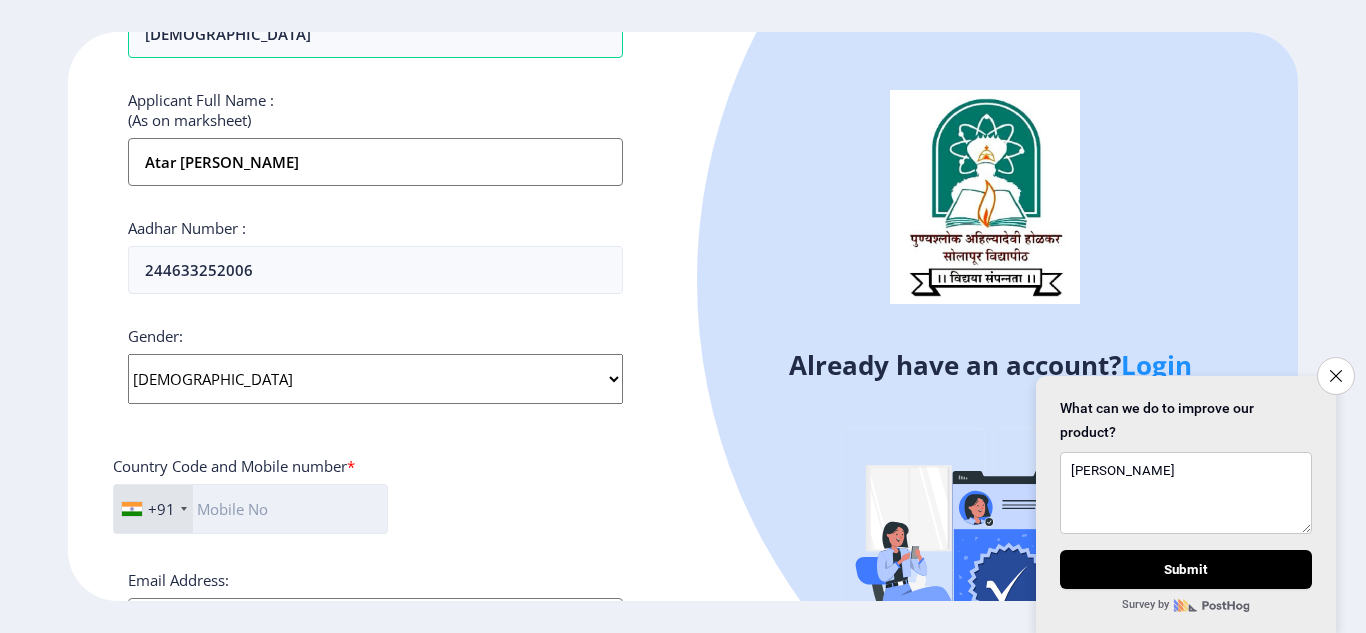 click 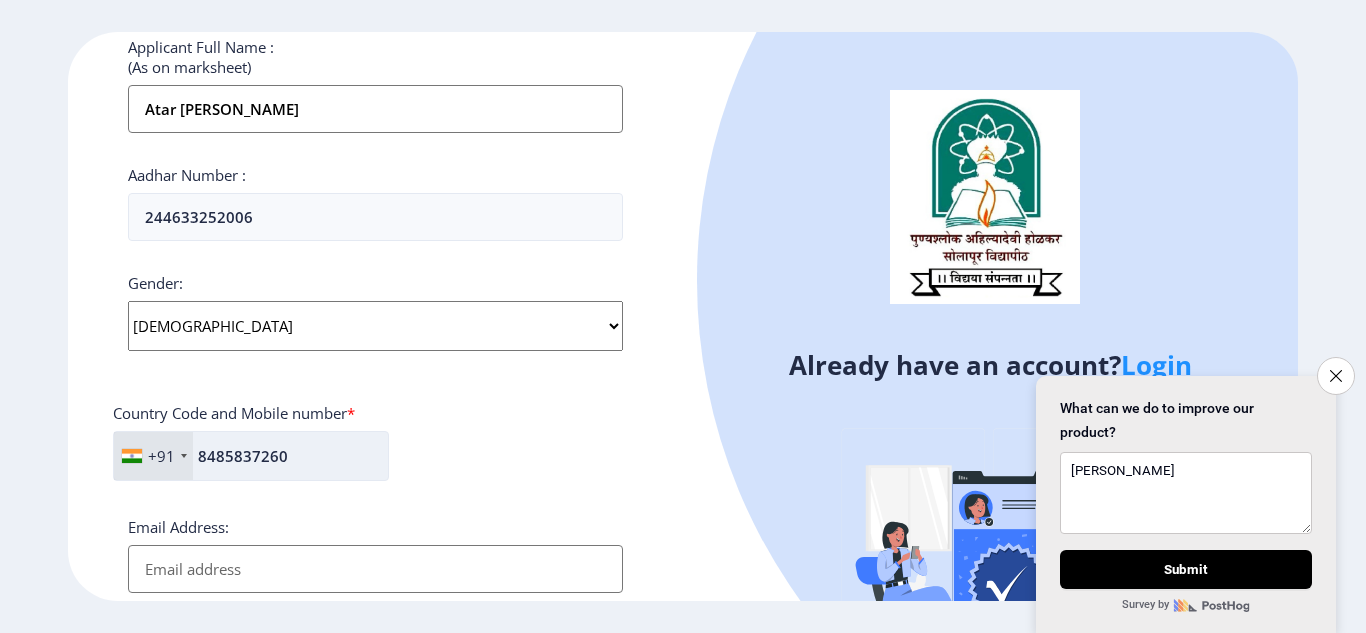 scroll, scrollTop: 700, scrollLeft: 0, axis: vertical 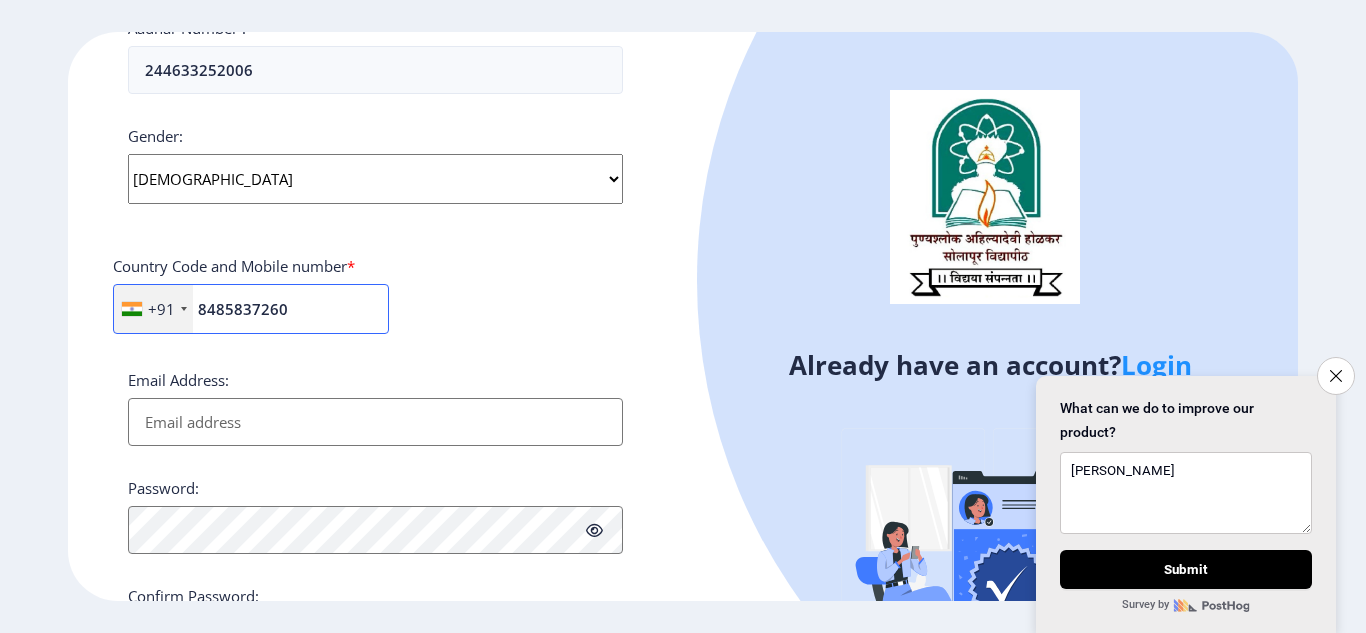 type on "8485837260" 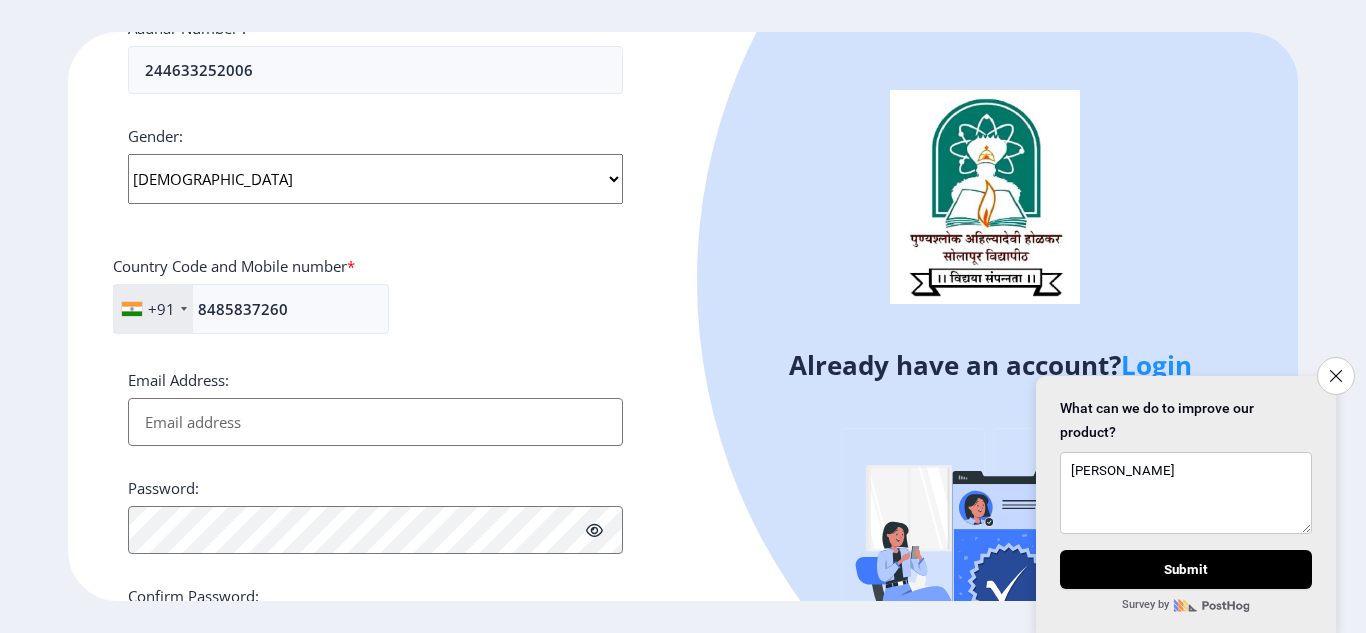 click on "Email Address:" at bounding box center (375, 422) 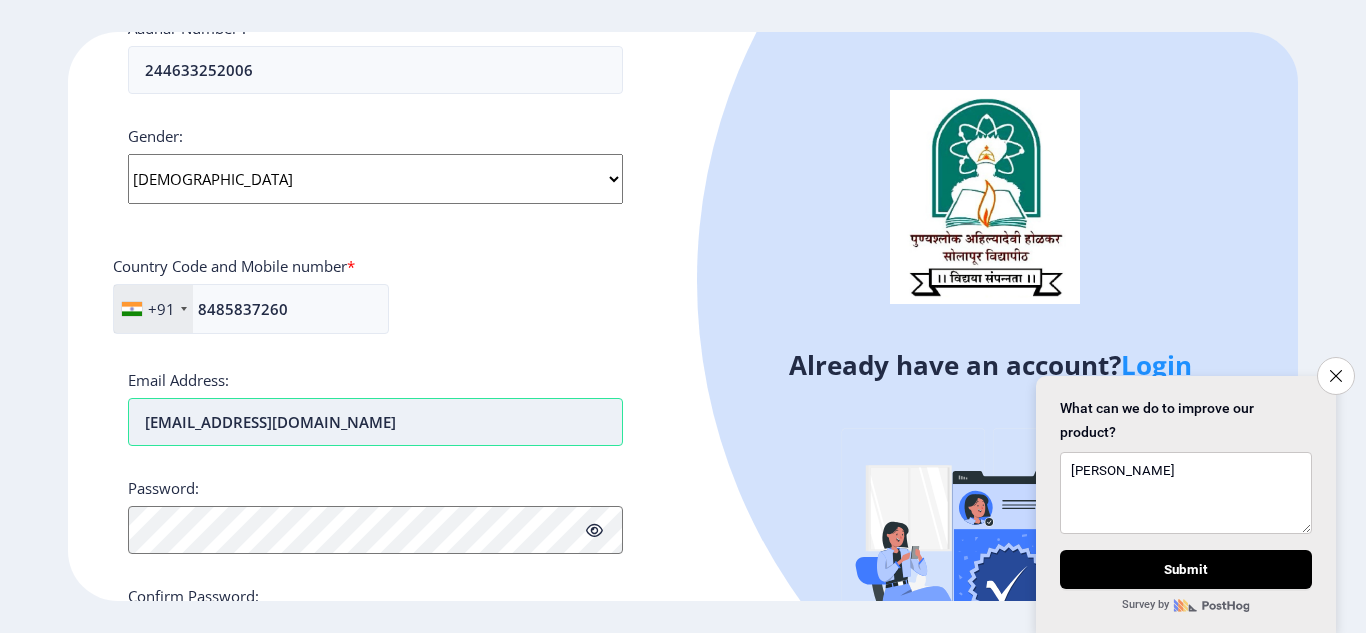 scroll, scrollTop: 800, scrollLeft: 0, axis: vertical 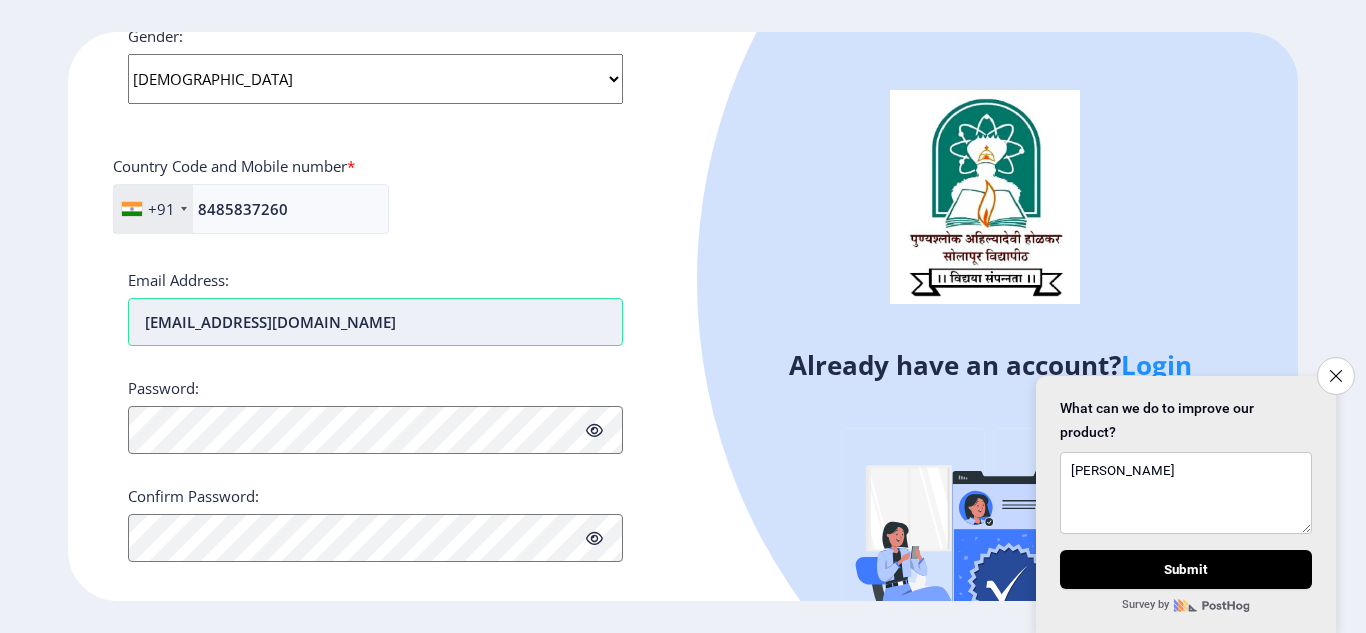 type on "[EMAIL_ADDRESS][DOMAIN_NAME]" 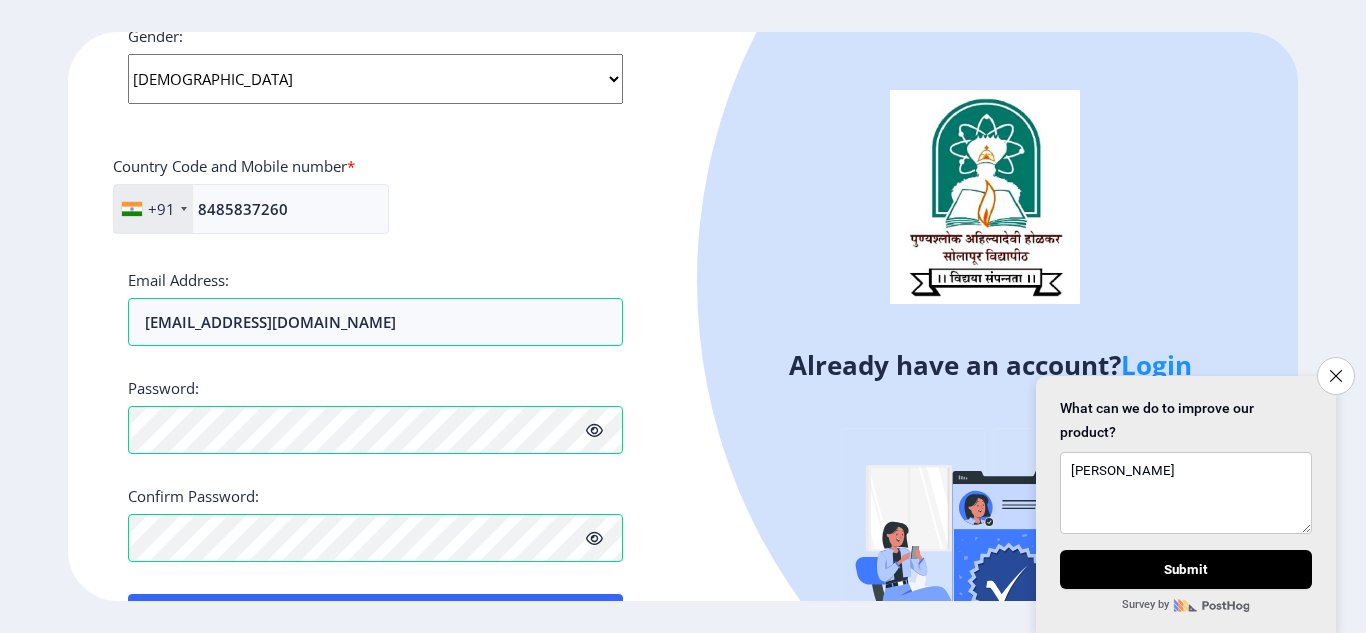click 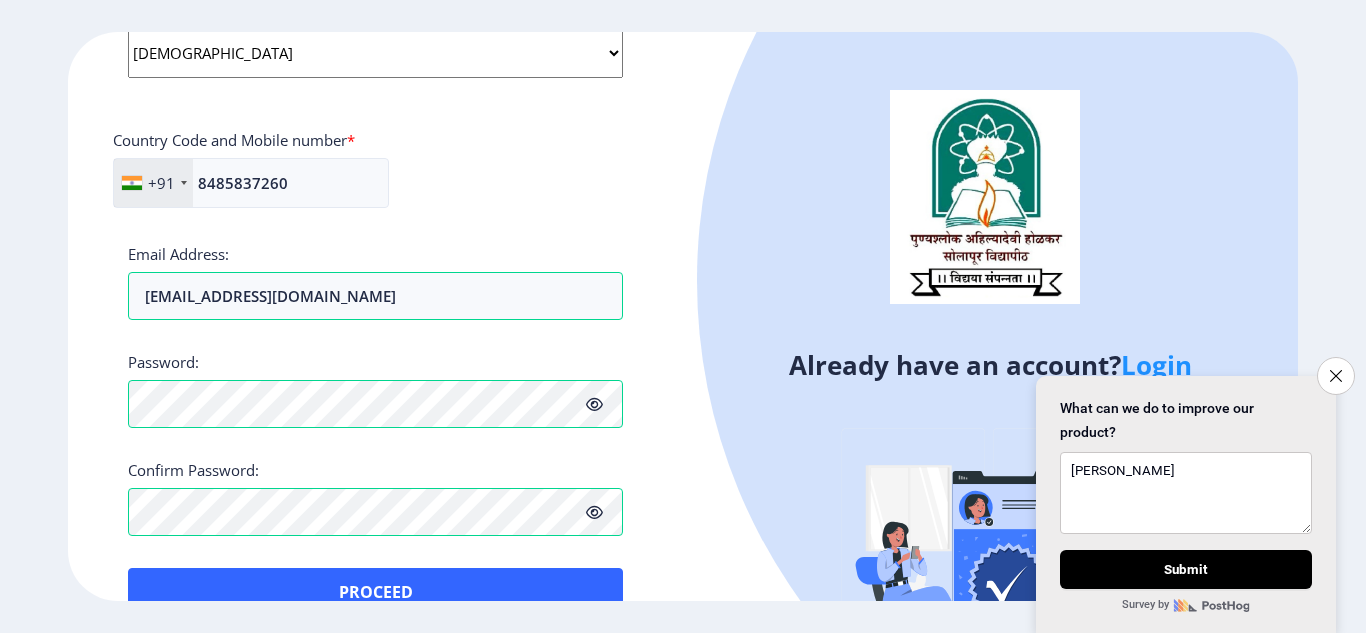 scroll, scrollTop: 870, scrollLeft: 0, axis: vertical 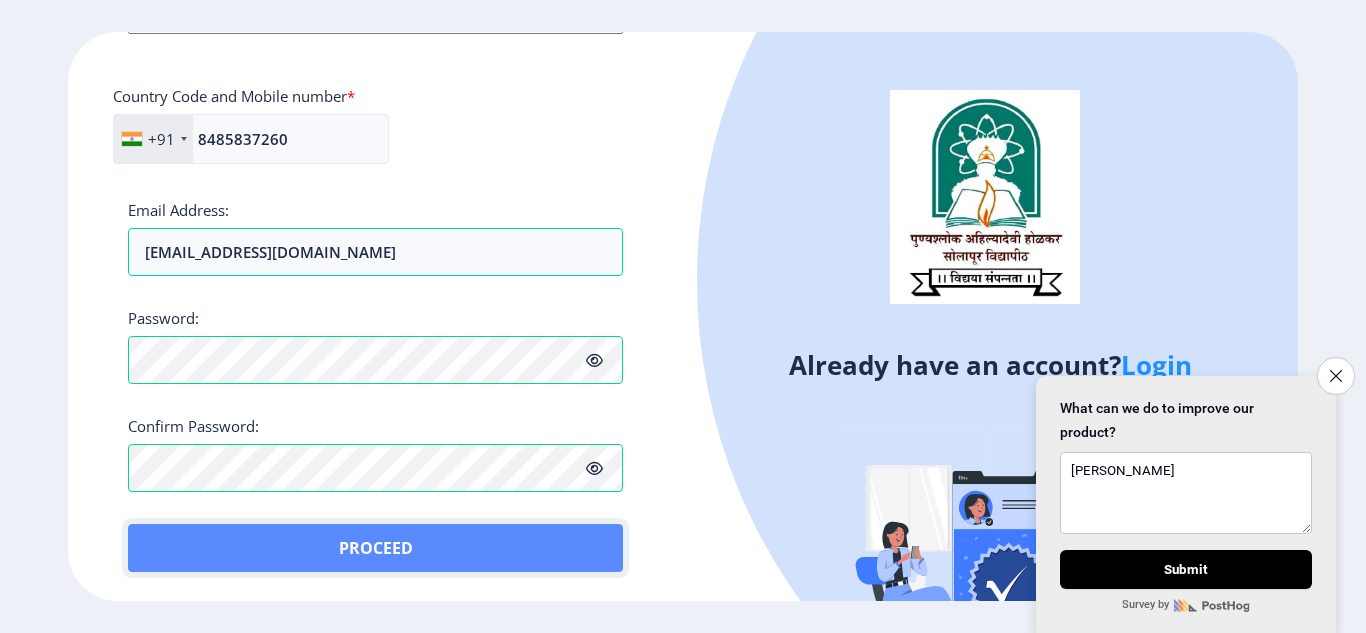 click on "Proceed" 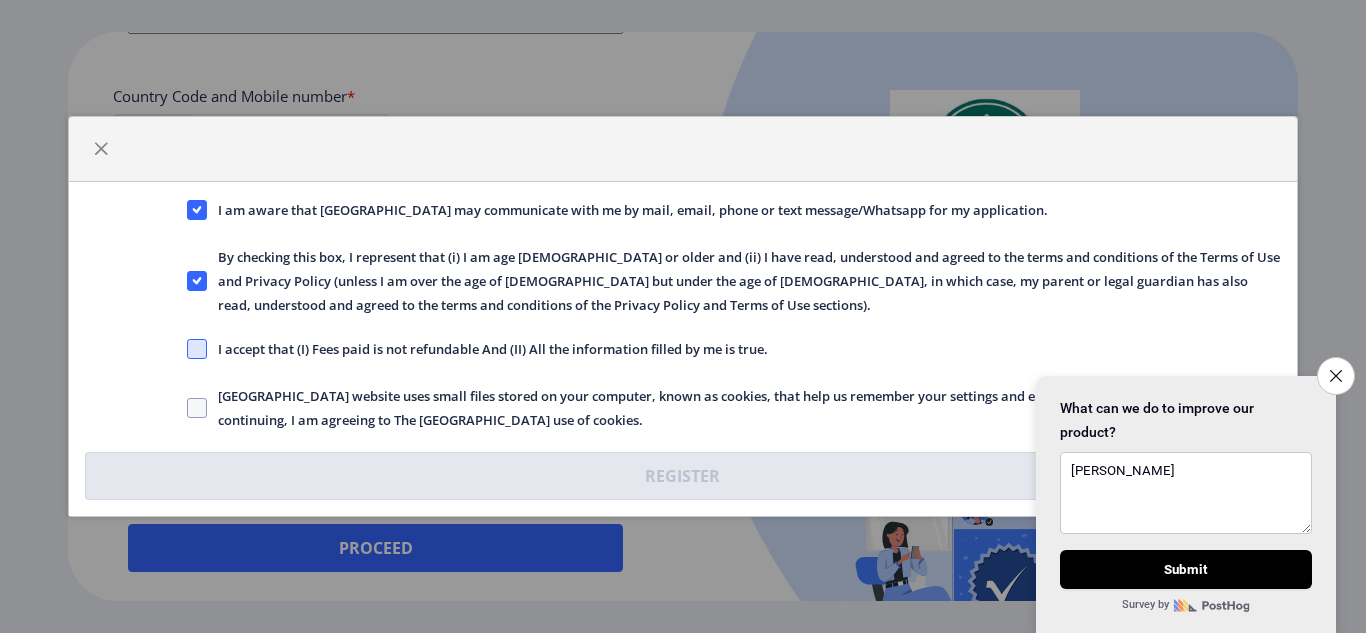 click 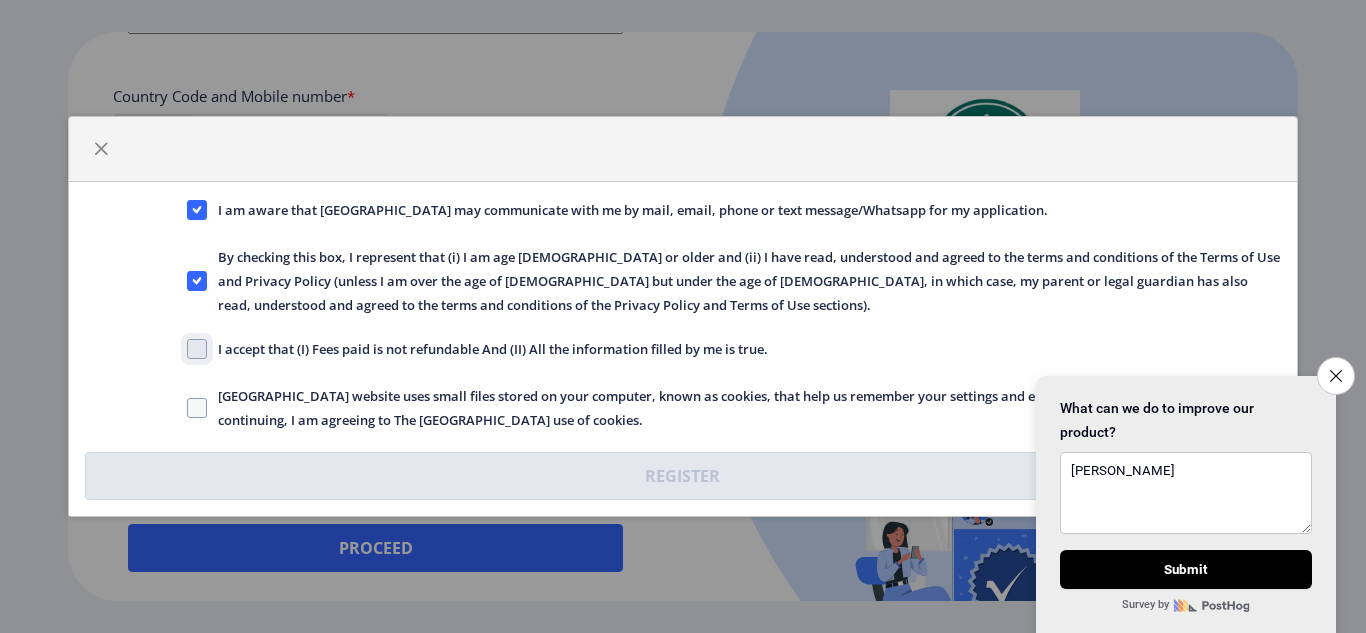 click on "I accept that (I) Fees paid is not refundable And (II) All the information filled by me is true." 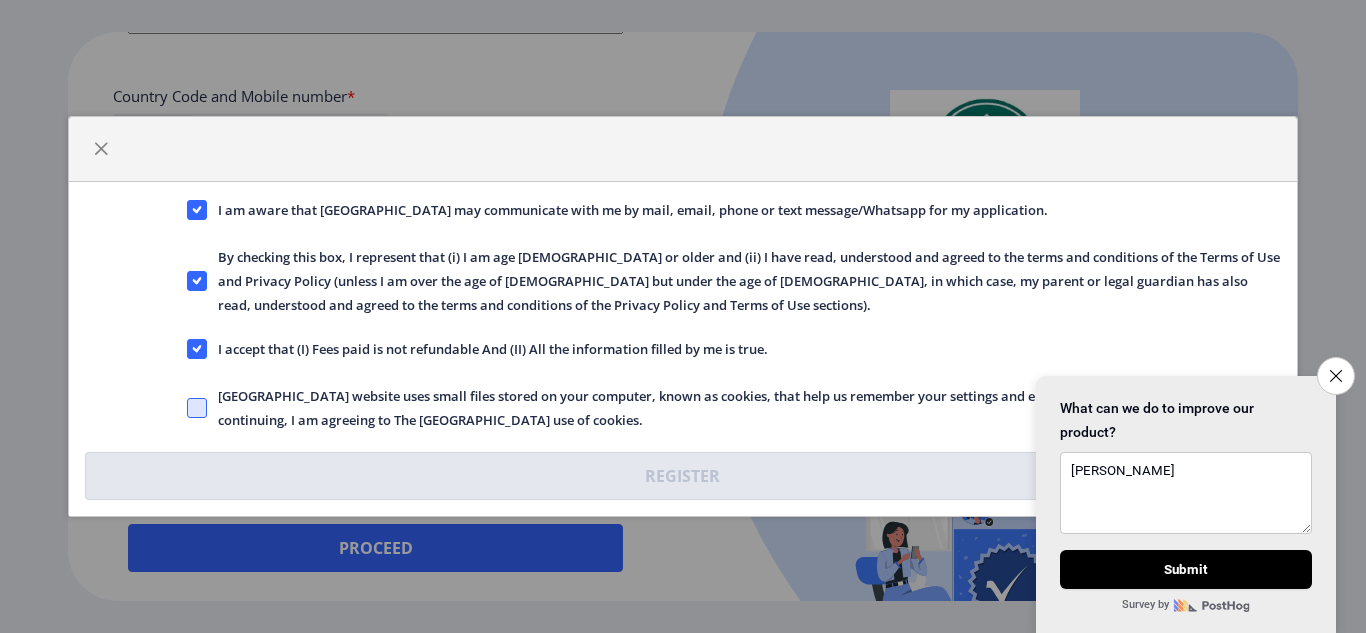 click 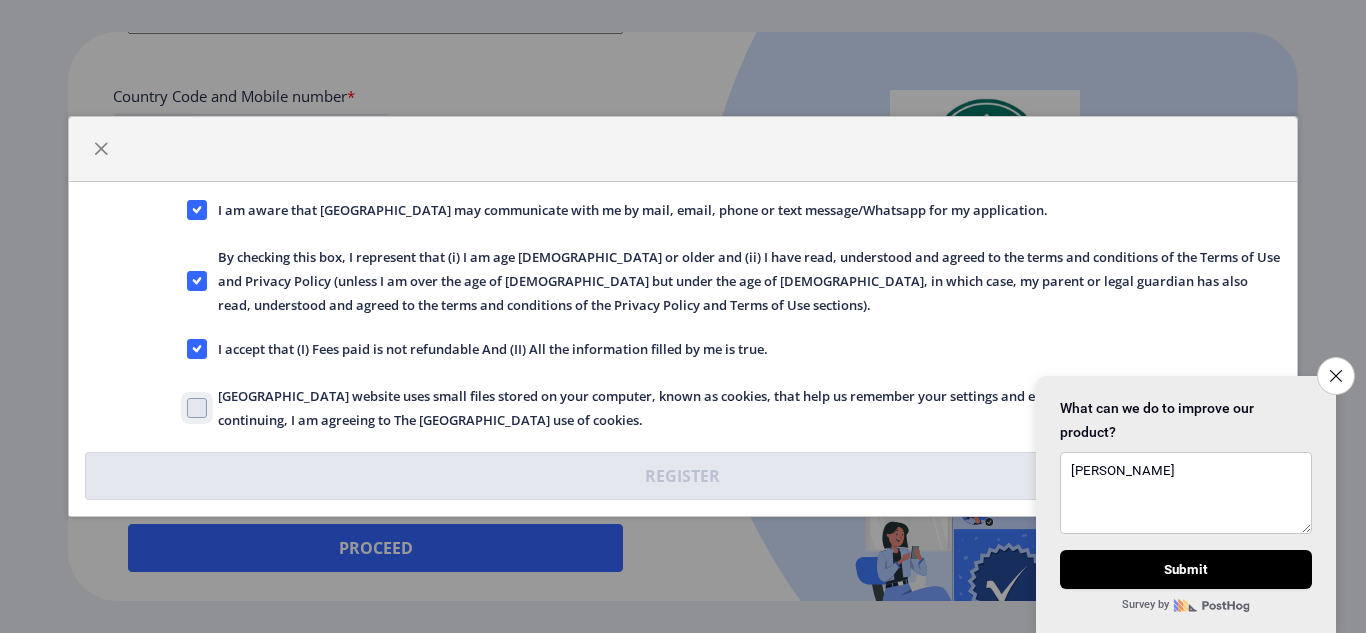 click on "[GEOGRAPHIC_DATA] website uses small files stored on your computer, known as cookies, that help us remember your settings and ensure the website works properly. By continuing, I am agreeing to The [GEOGRAPHIC_DATA] use of cookies." 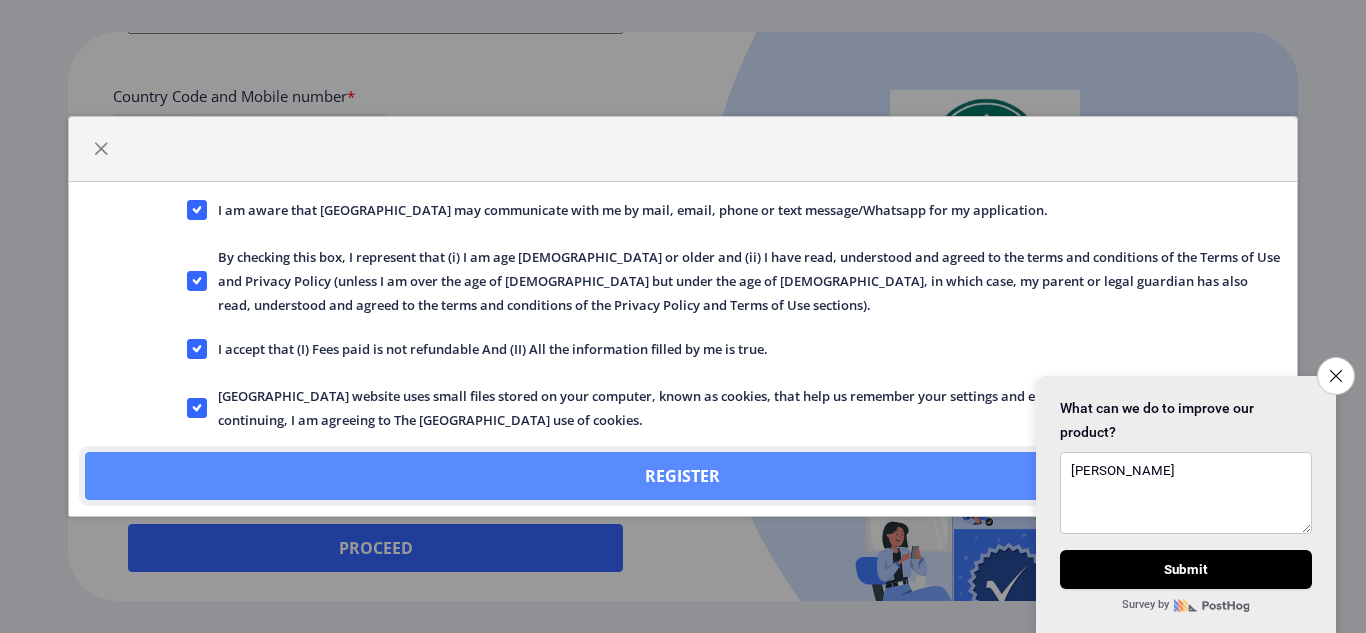 click on "Register" 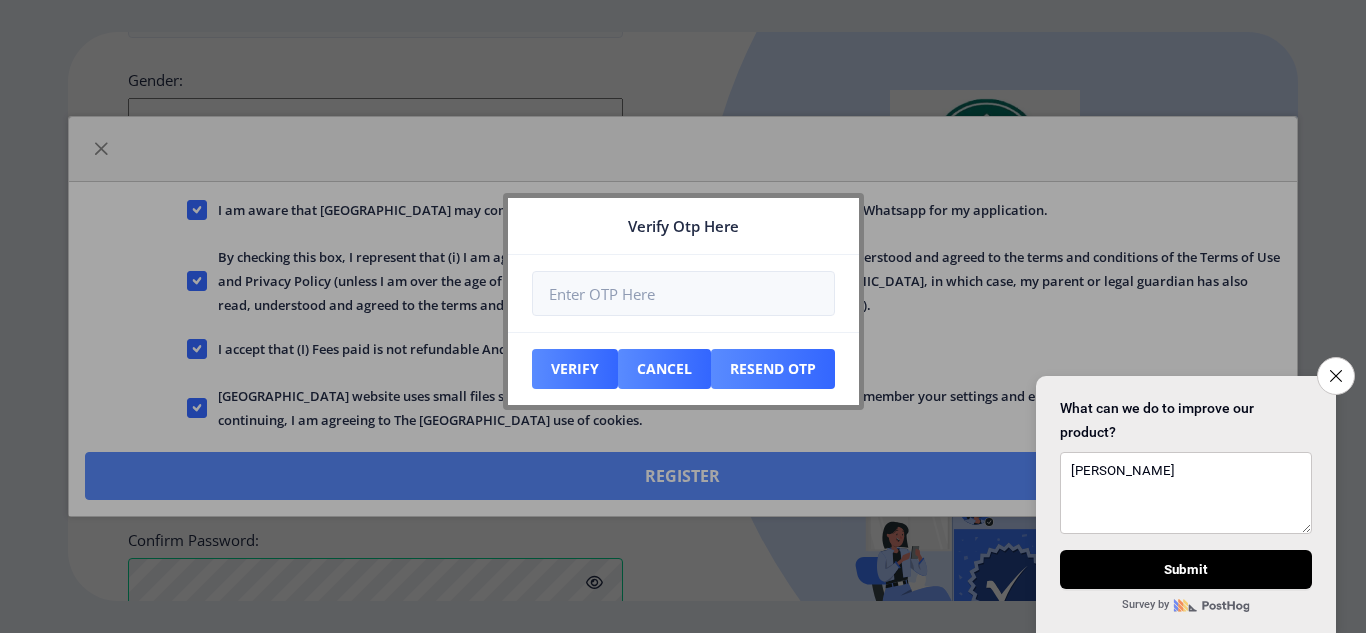 scroll, scrollTop: 984, scrollLeft: 0, axis: vertical 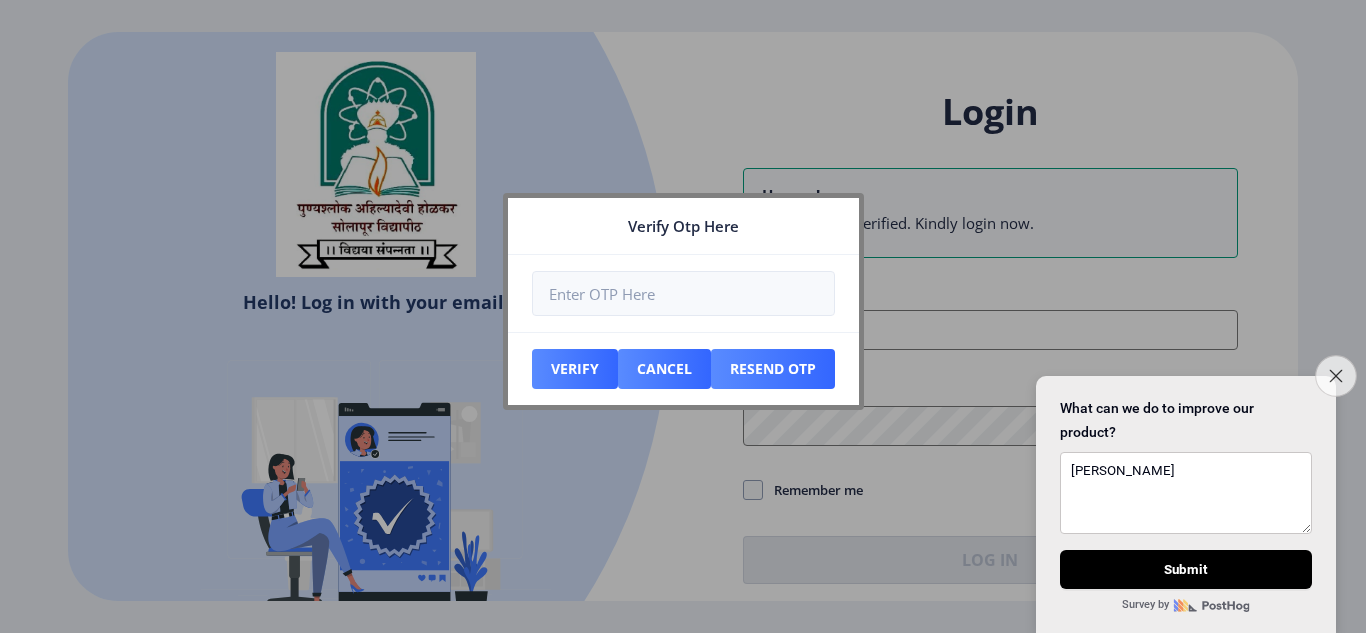 click on "Close survey" at bounding box center [1336, 376] 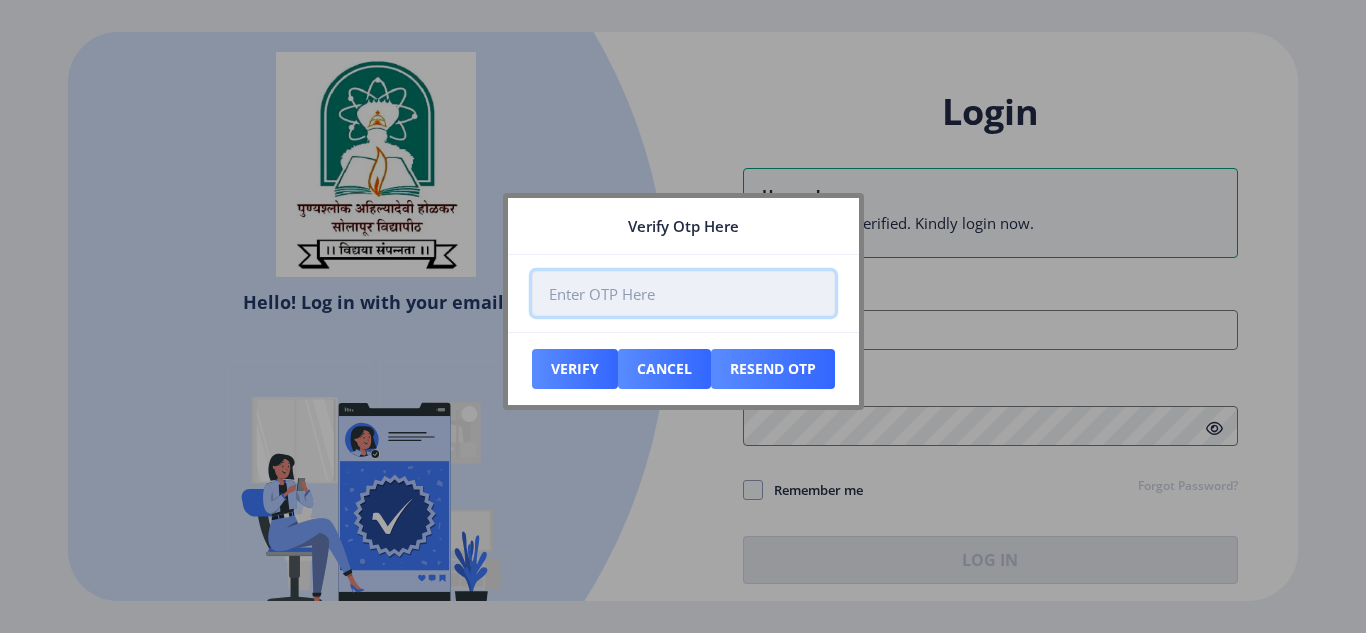click at bounding box center [683, 293] 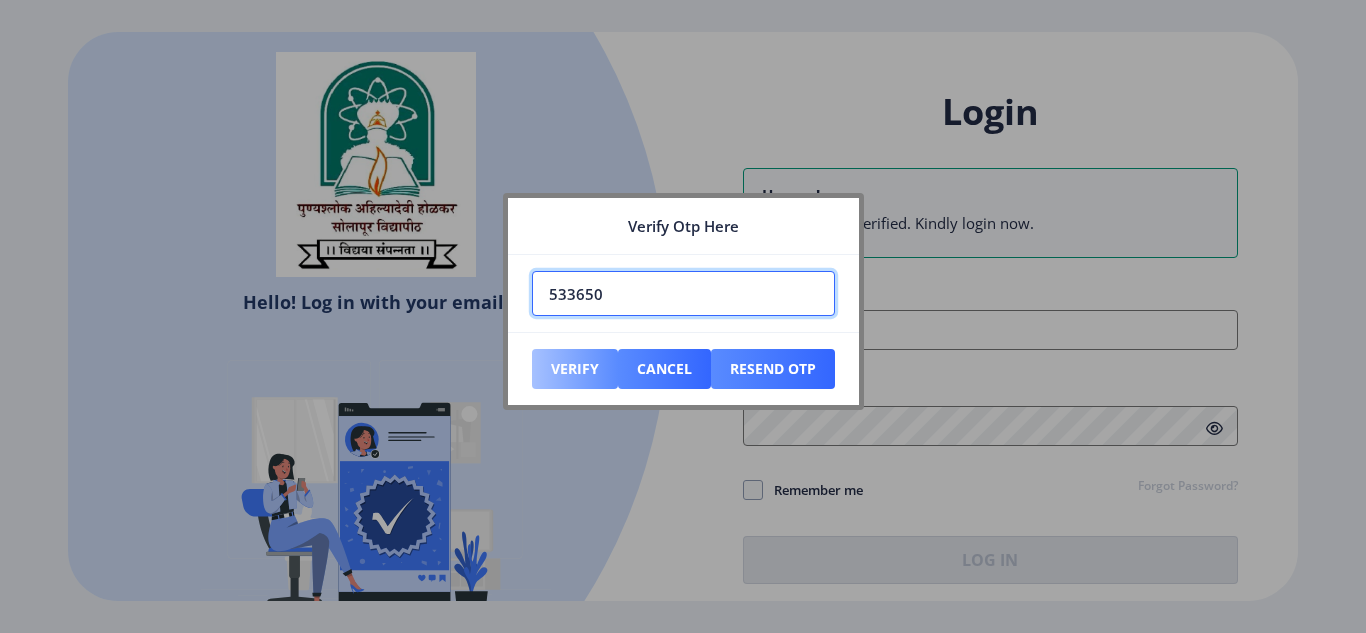 type on "533650" 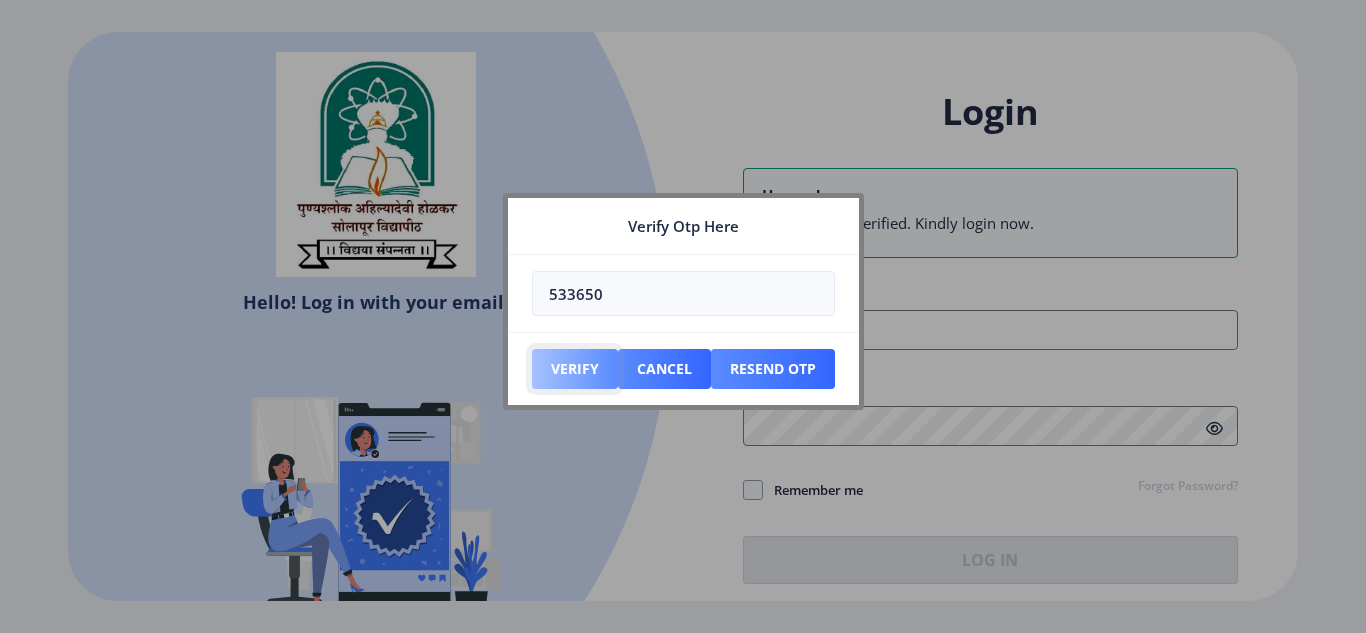 click on "Verify" at bounding box center [575, 369] 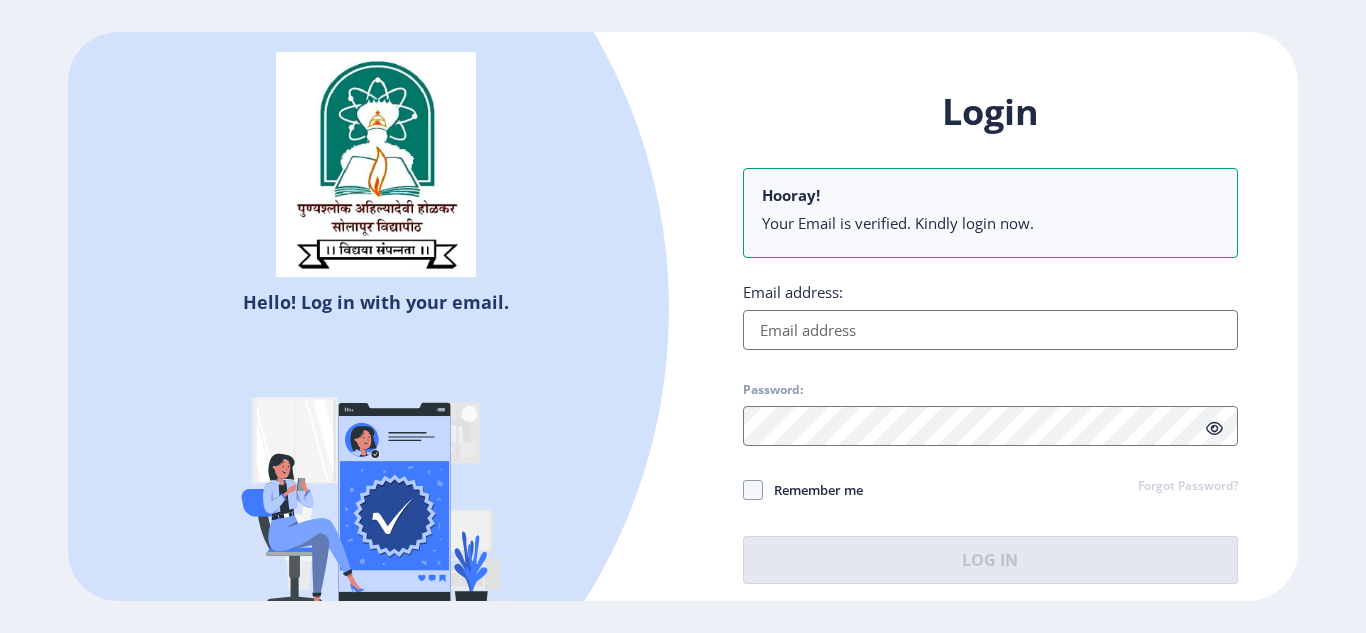 click on "Email address:" at bounding box center (990, 330) 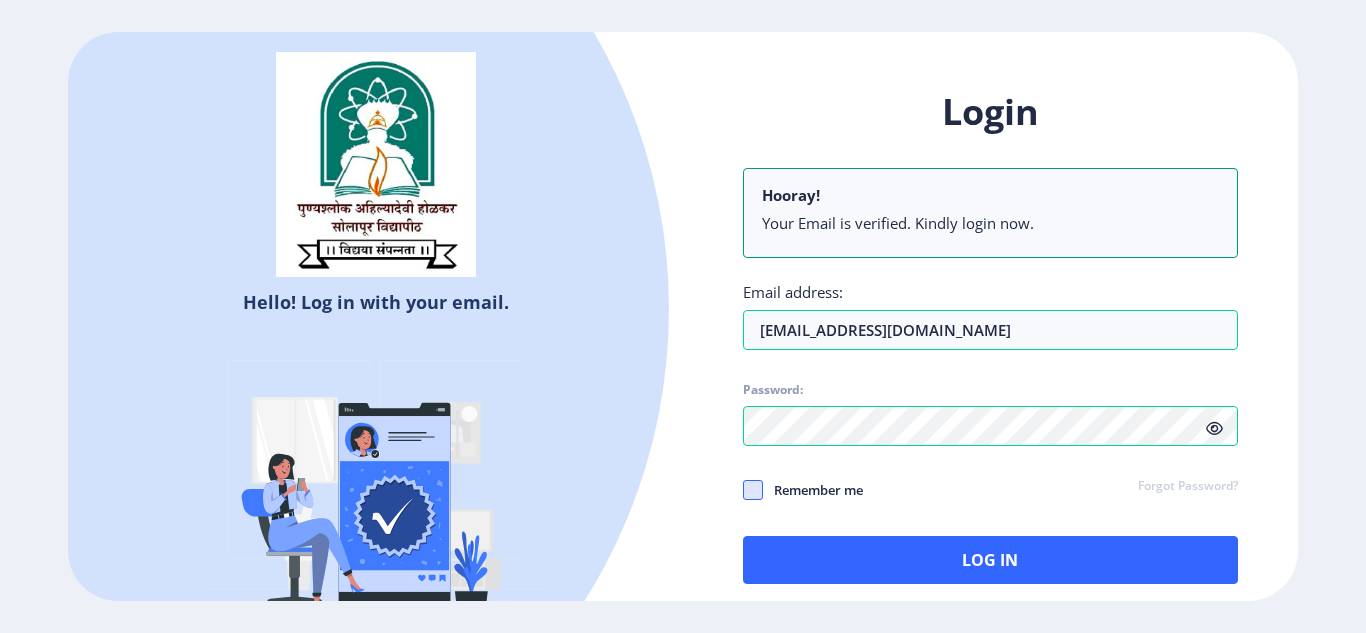 click 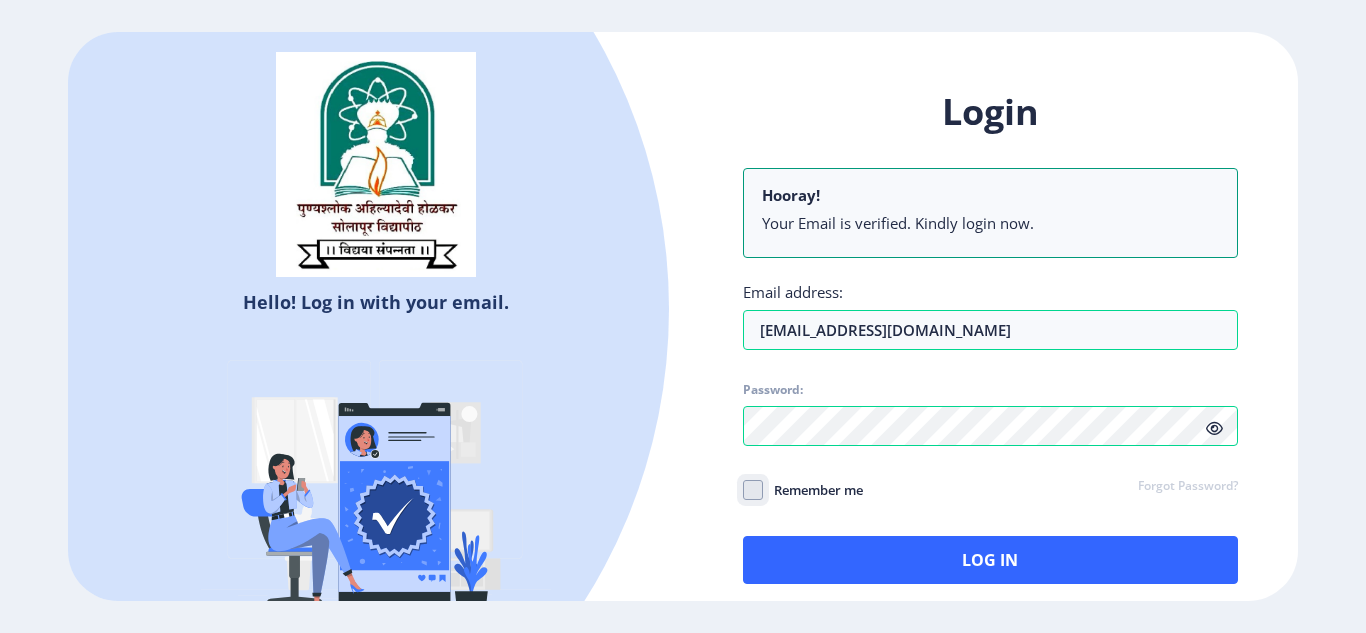click on "Remember me" 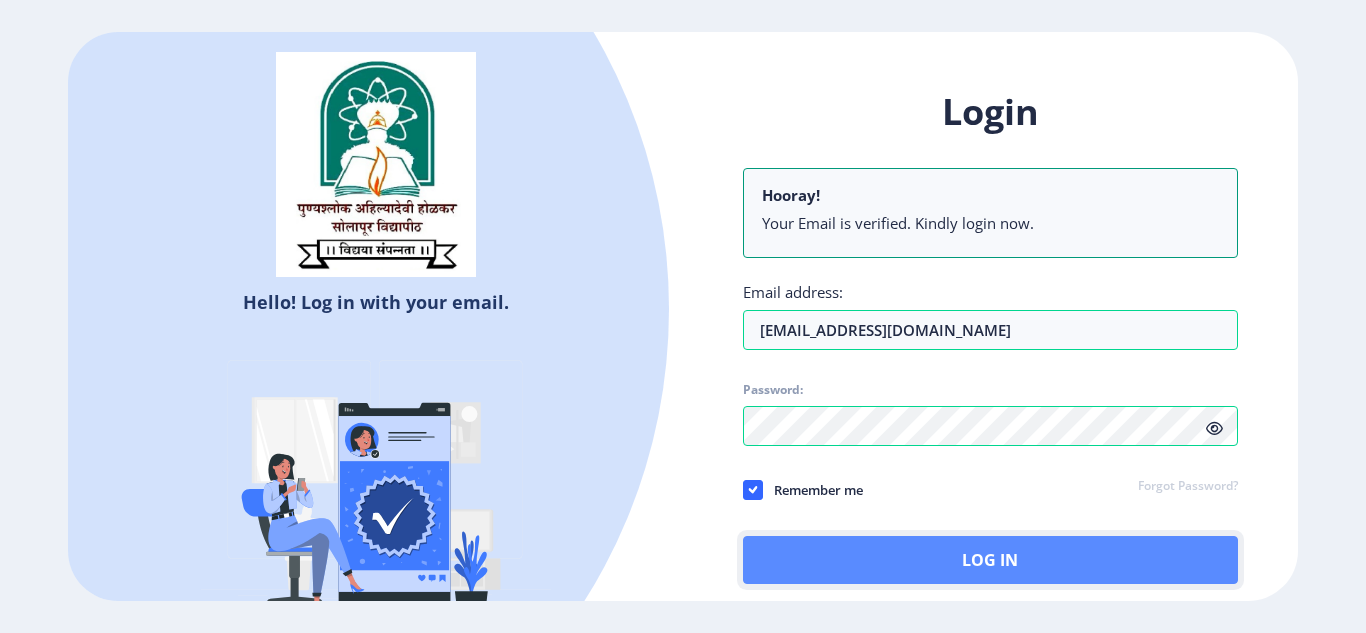 click on "Log In" 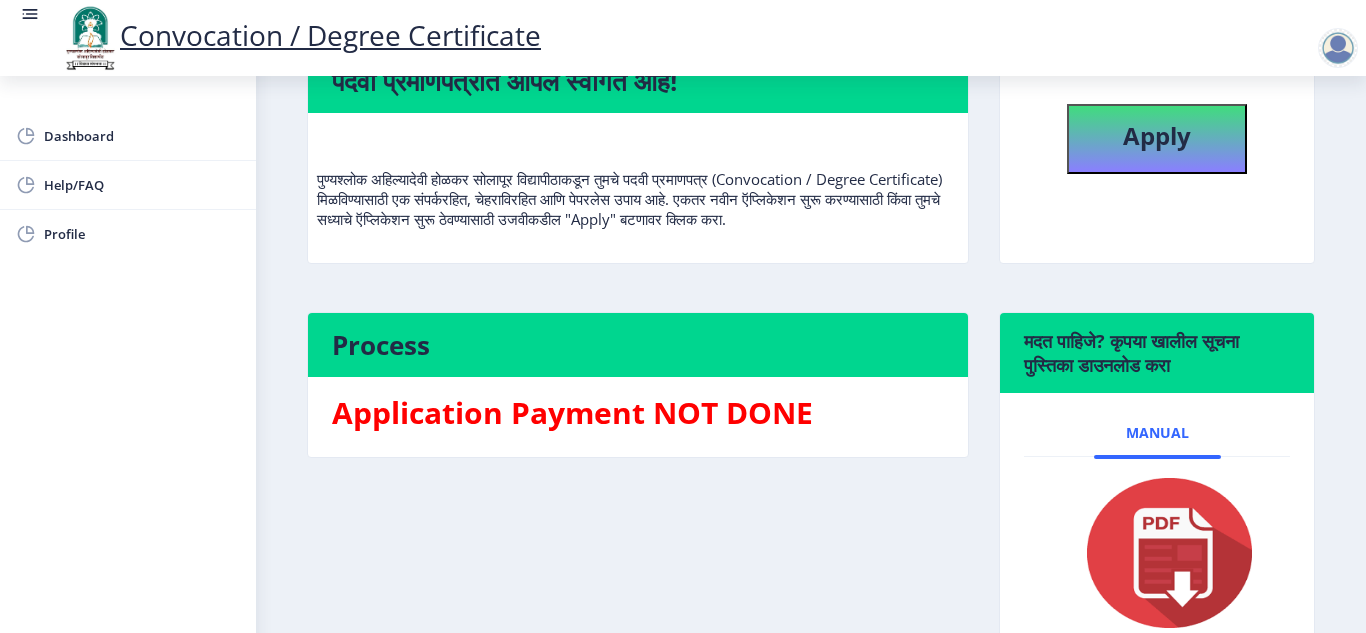 scroll, scrollTop: 0, scrollLeft: 0, axis: both 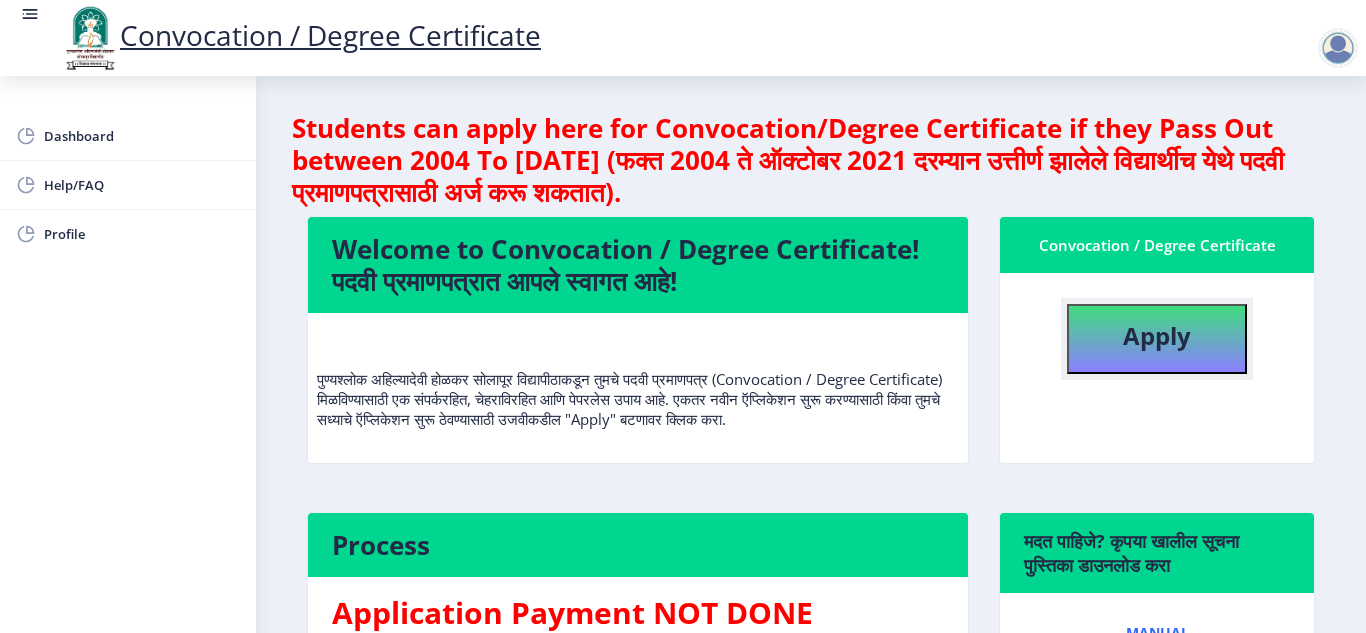 click on "Apply" 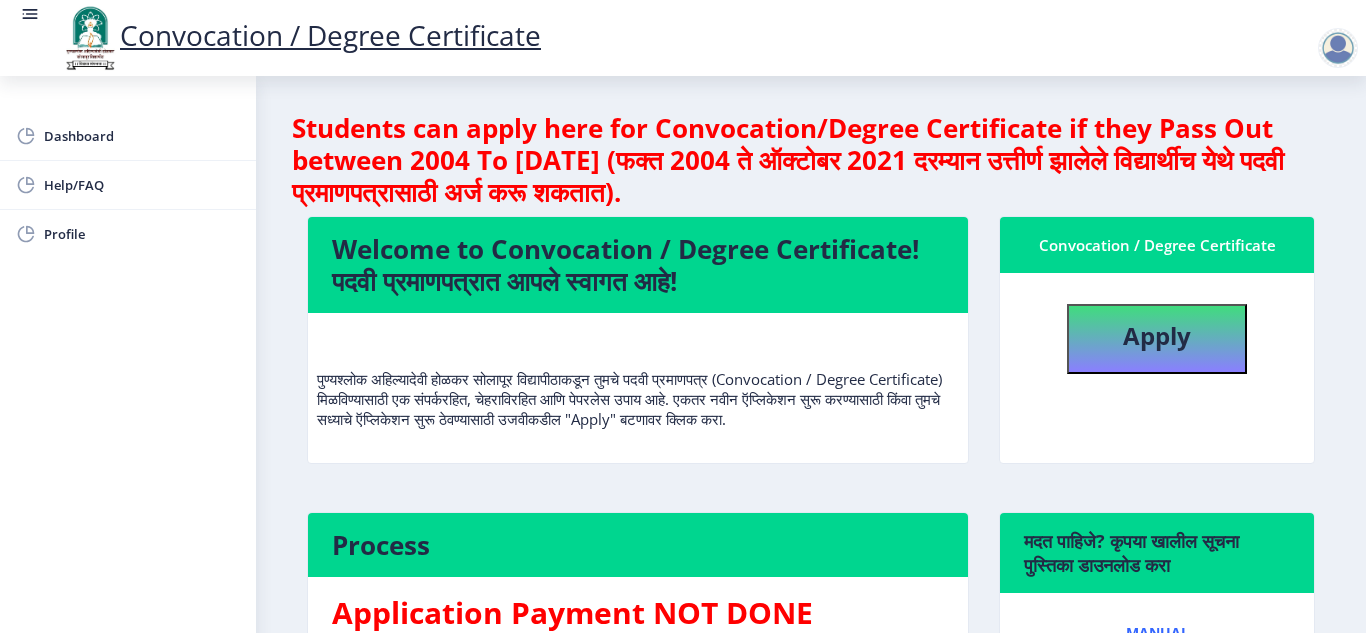 select 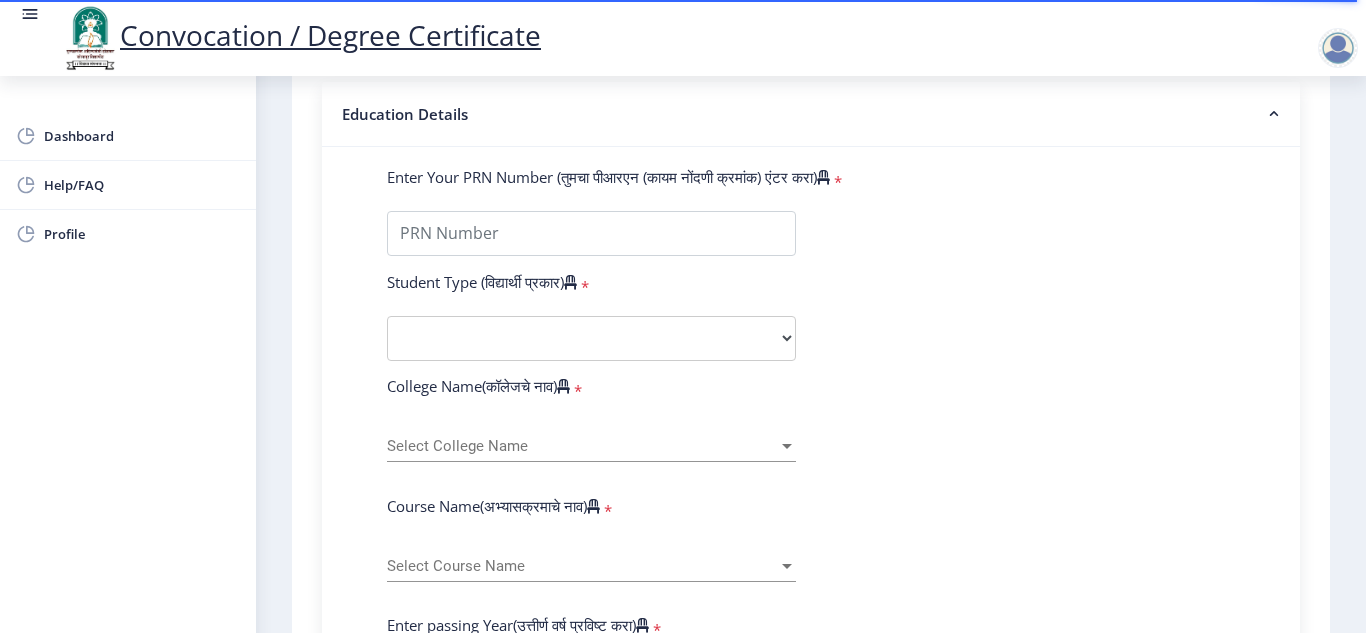 scroll, scrollTop: 500, scrollLeft: 0, axis: vertical 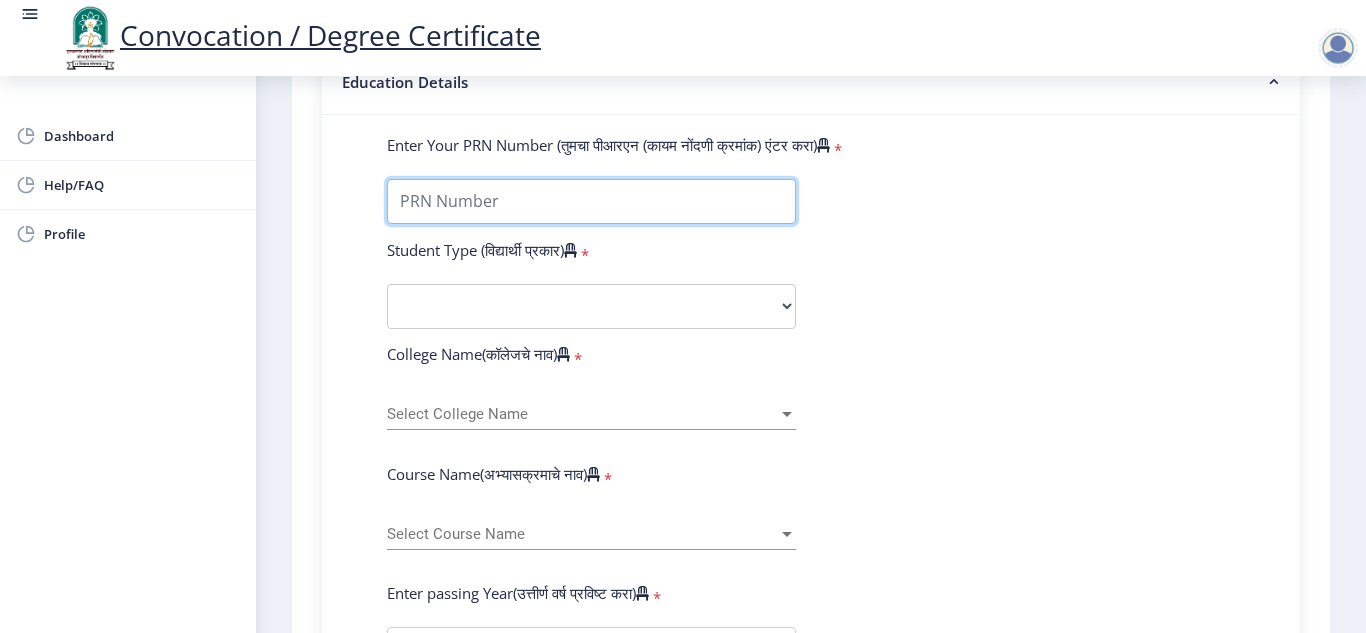 click on "Enter Your PRN Number (तुमचा पीआरएन (कायम नोंदणी क्रमांक) एंटर करा)" at bounding box center [591, 201] 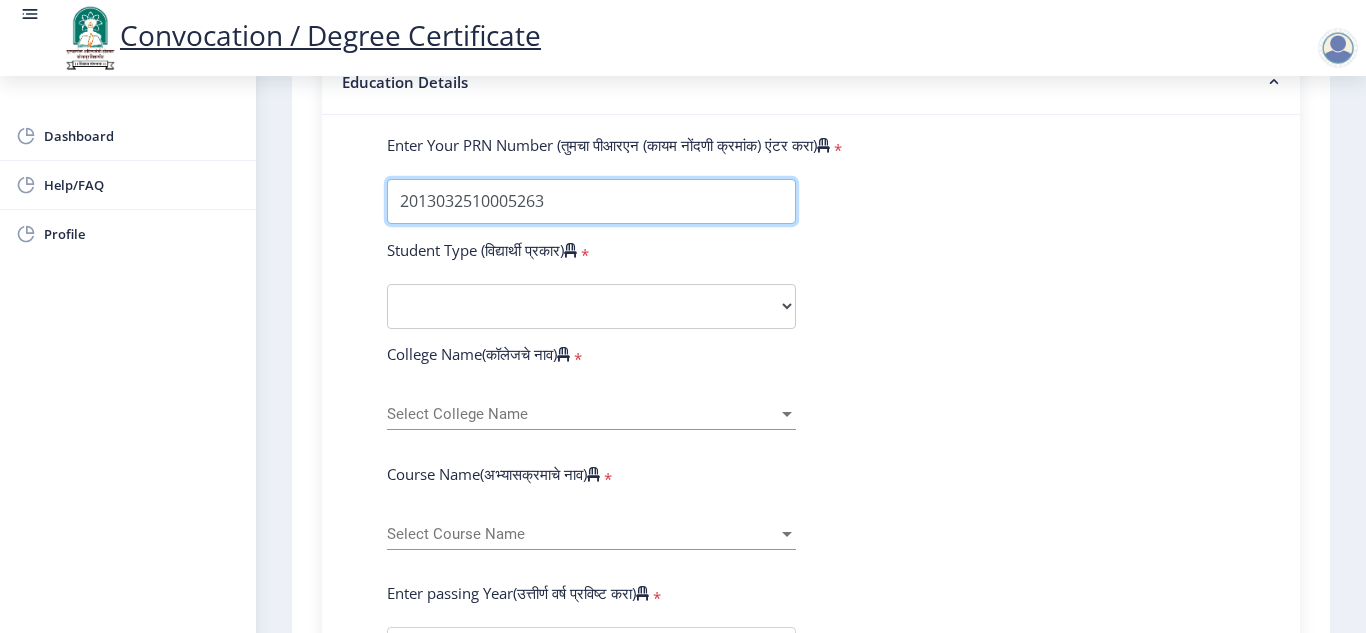 type on "2013032510005263" 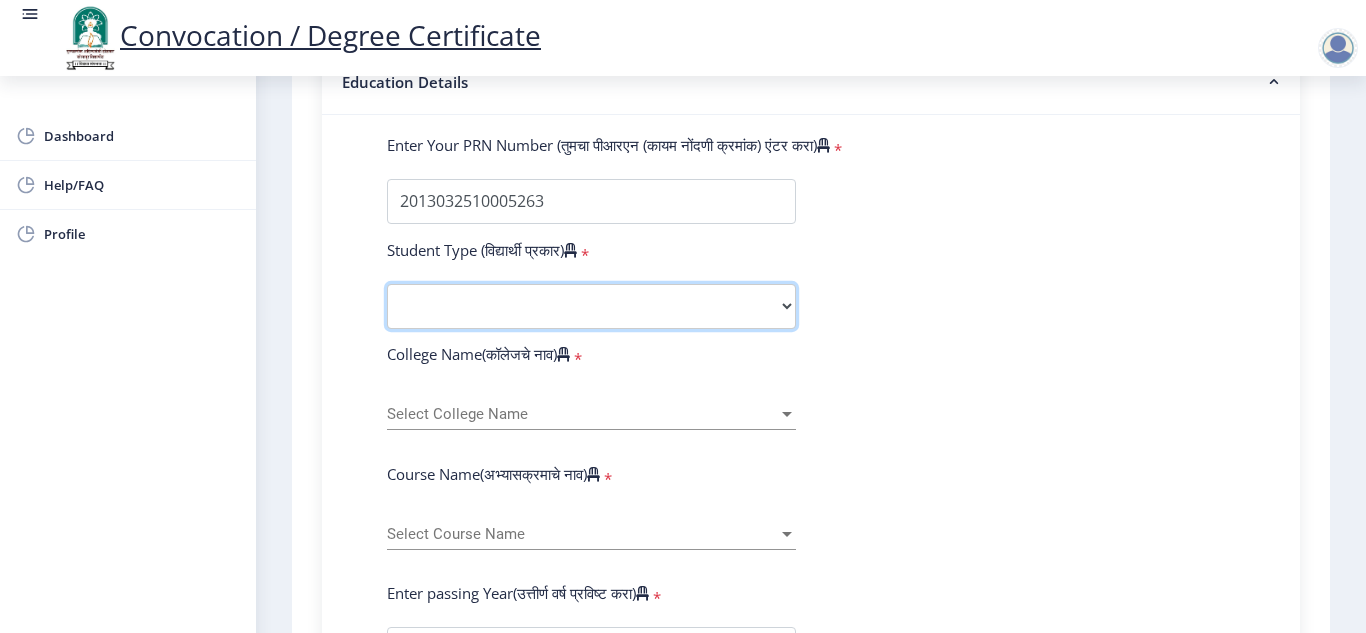 click on "Select Student Type Regular External" at bounding box center (591, 306) 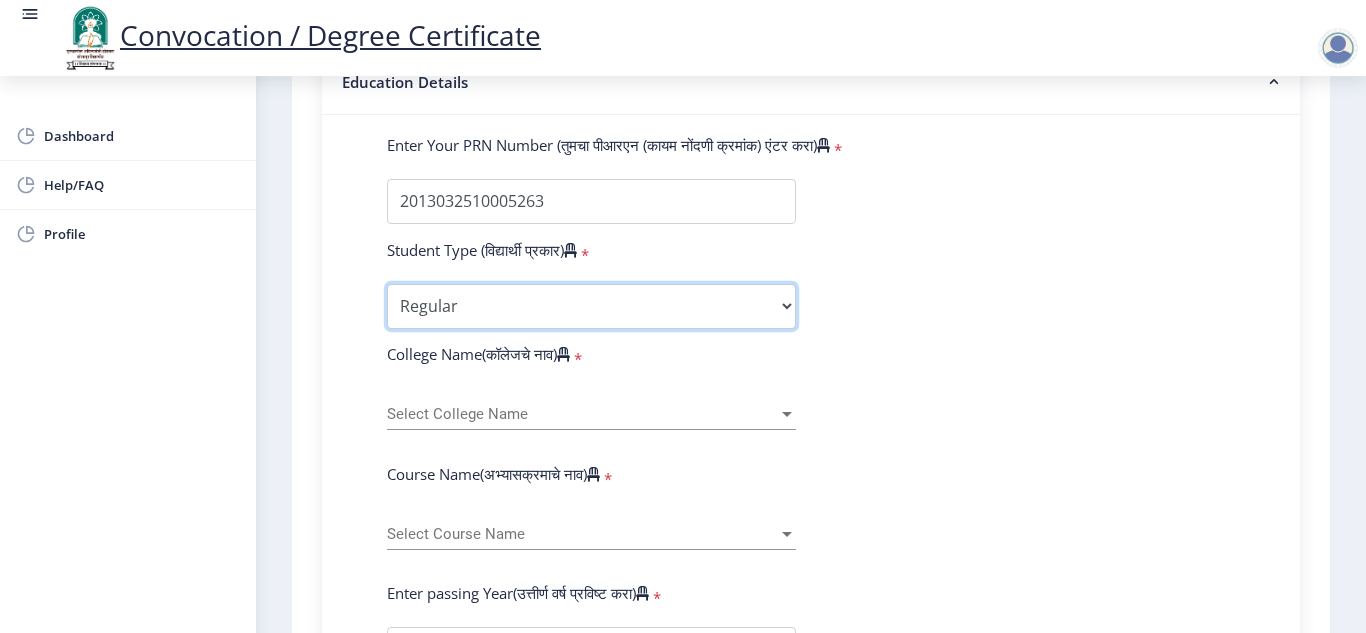 click on "Select Student Type Regular External" at bounding box center (591, 306) 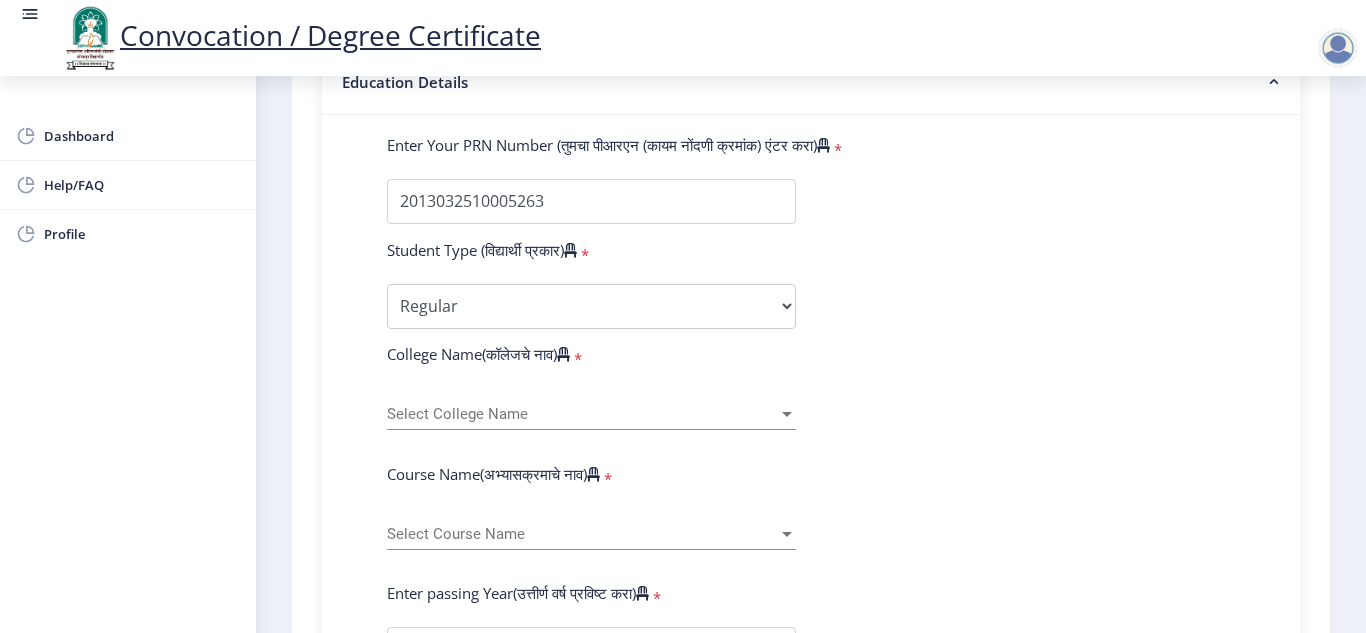 click on "Select College Name" at bounding box center [582, 414] 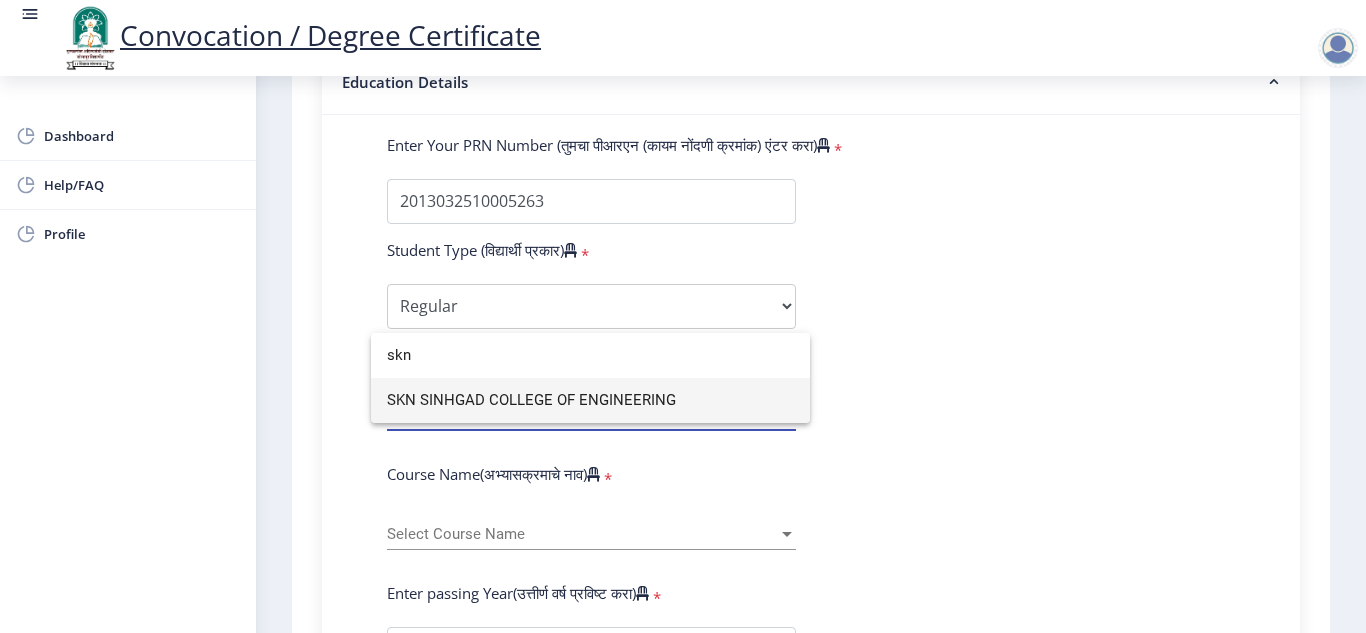 type on "skn" 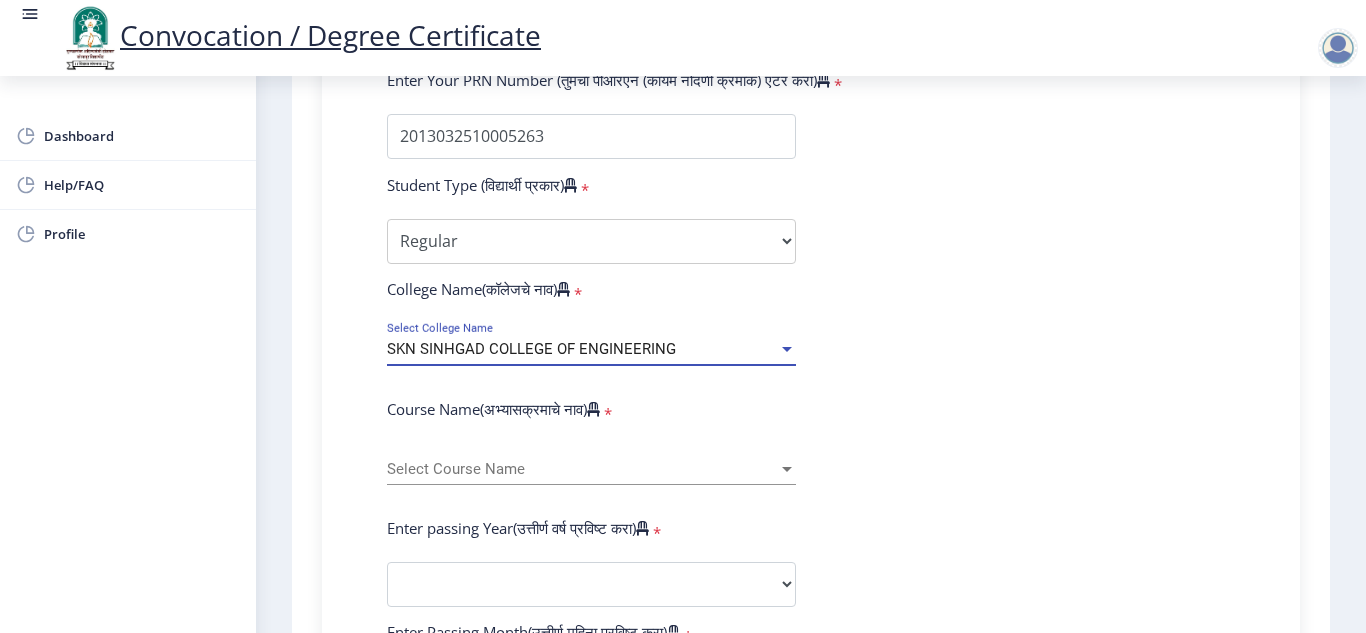 scroll, scrollTop: 600, scrollLeft: 0, axis: vertical 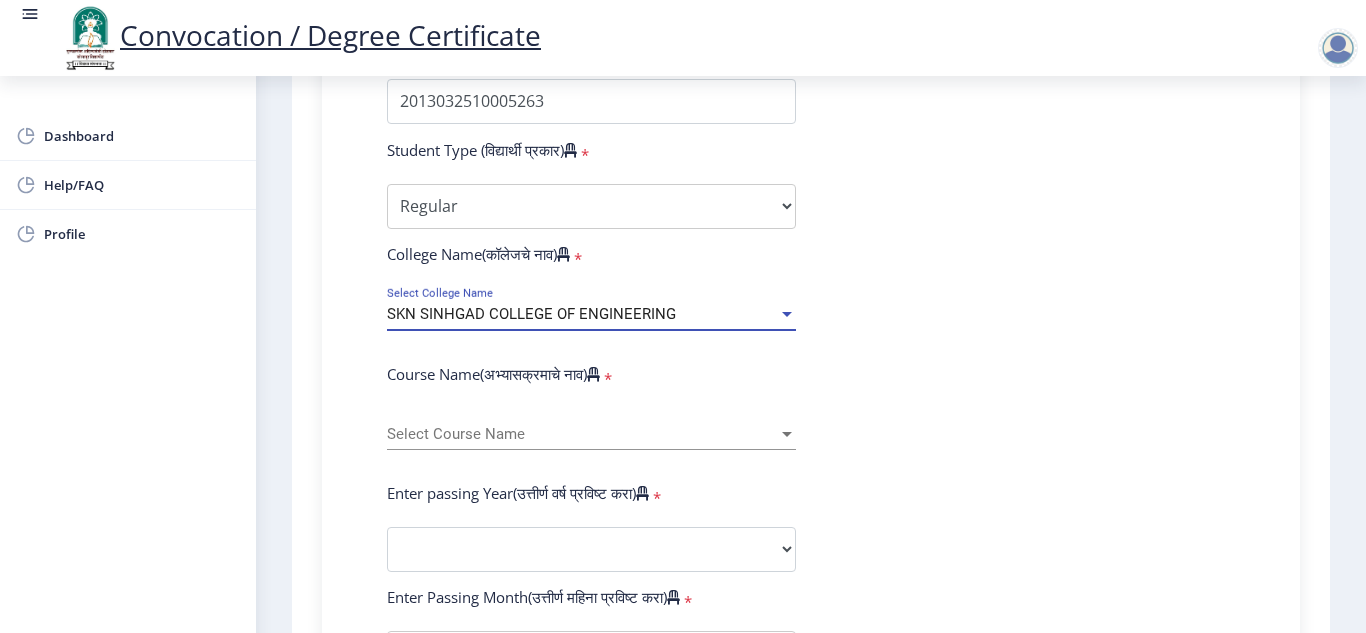 click on "Select Course Name" at bounding box center [582, 434] 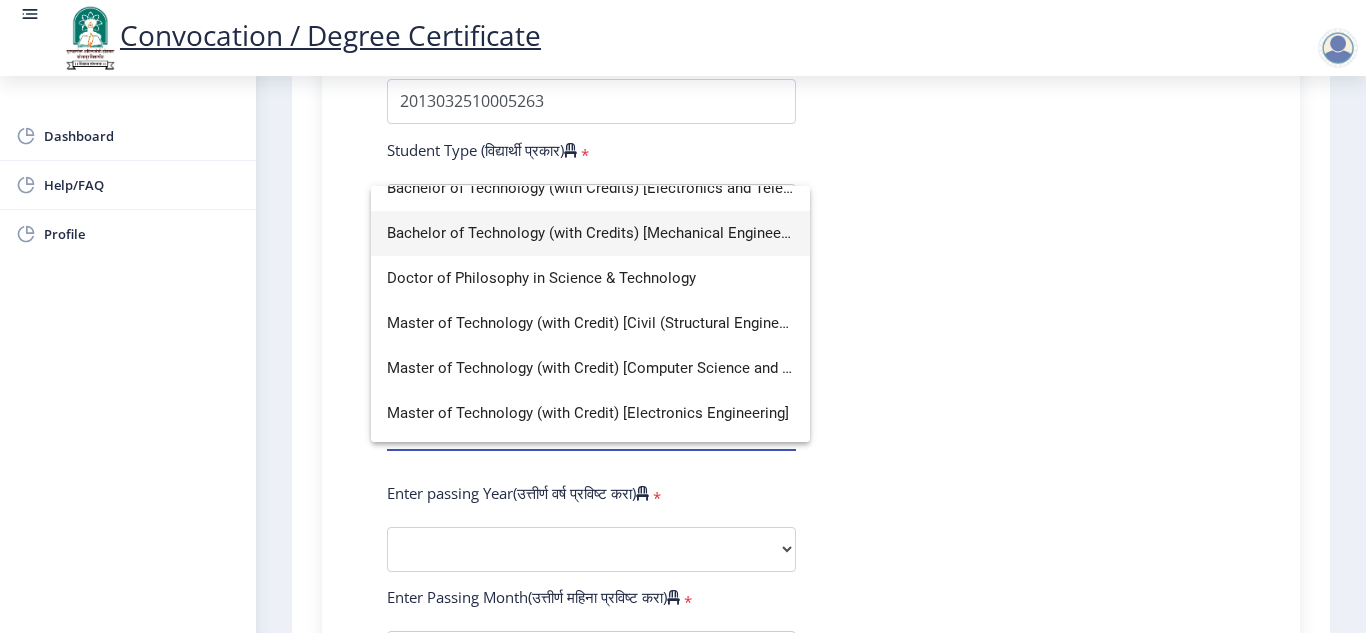 scroll, scrollTop: 100, scrollLeft: 0, axis: vertical 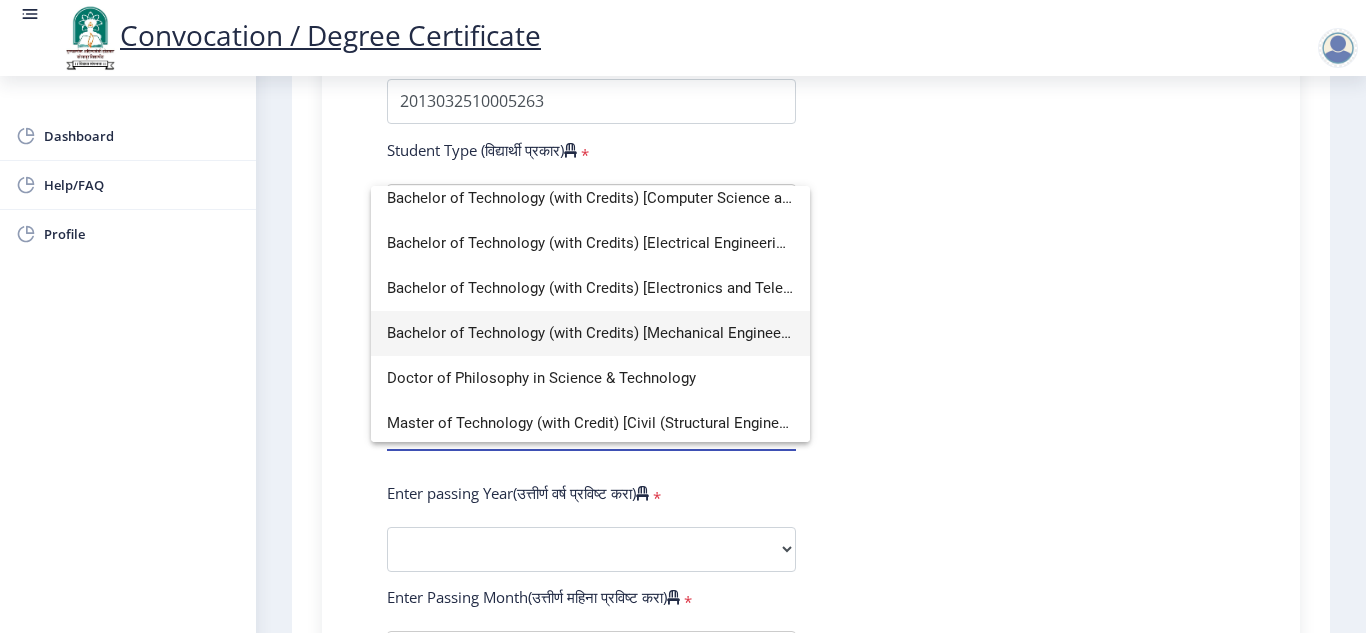 click on "Bachelor of Technology (with Credits) [Mechanical Engineering]" at bounding box center [590, 333] 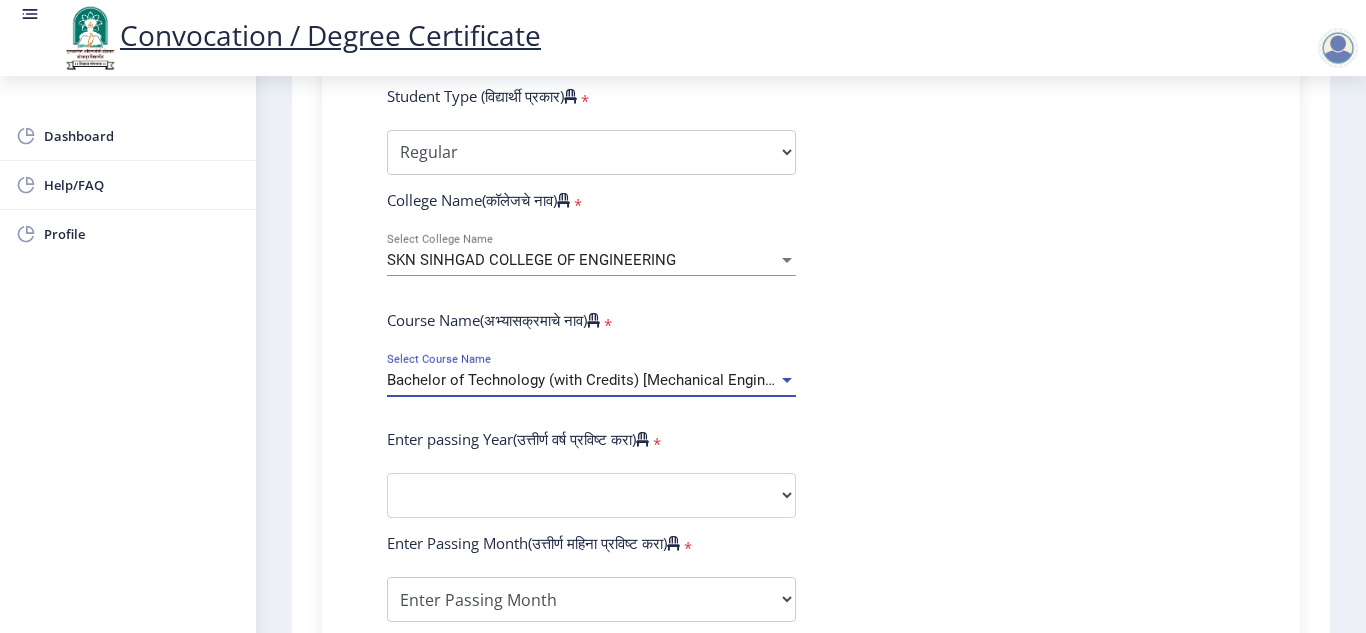 scroll, scrollTop: 700, scrollLeft: 0, axis: vertical 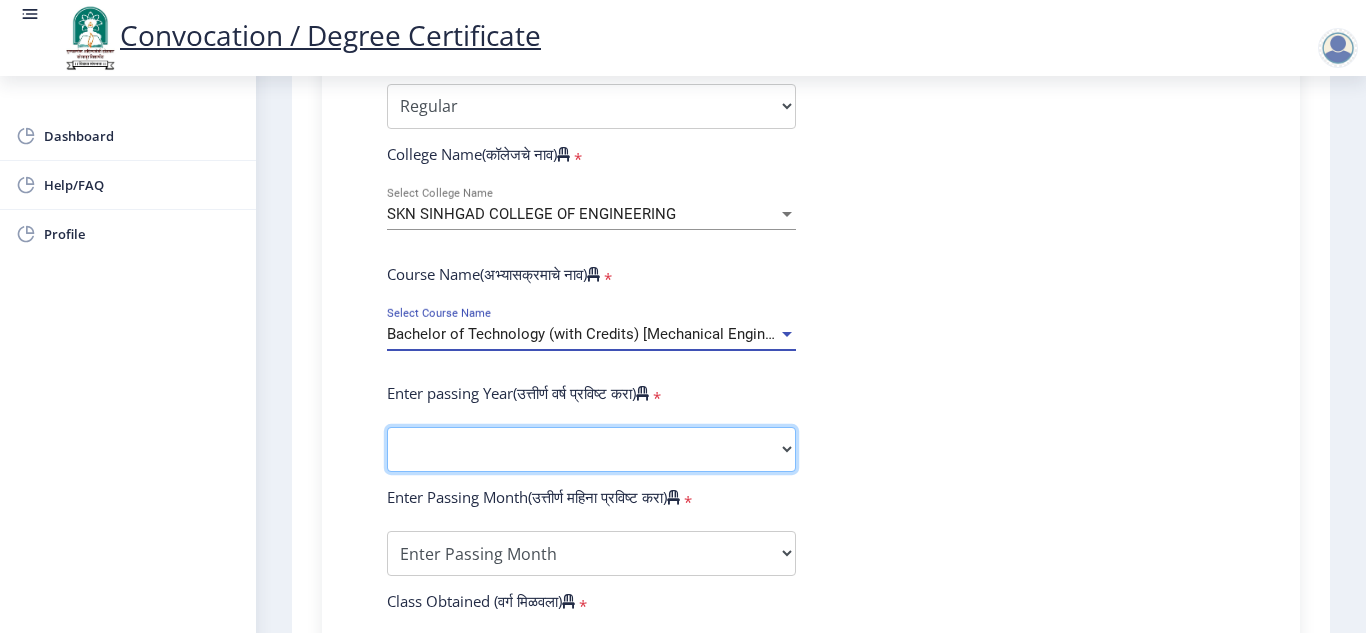 click on "2025   2024   2023   2022   2021   2020   2019   2018   2017   2016   2015   2014   2013   2012   2011   2010   2009   2008   2007   2006   2005   2004   2003   2002   2001   2000   1999   1998   1997   1996   1995   1994   1993   1992   1991   1990   1989   1988   1987   1986   1985   1984   1983   1982   1981   1980   1979   1978   1977   1976" 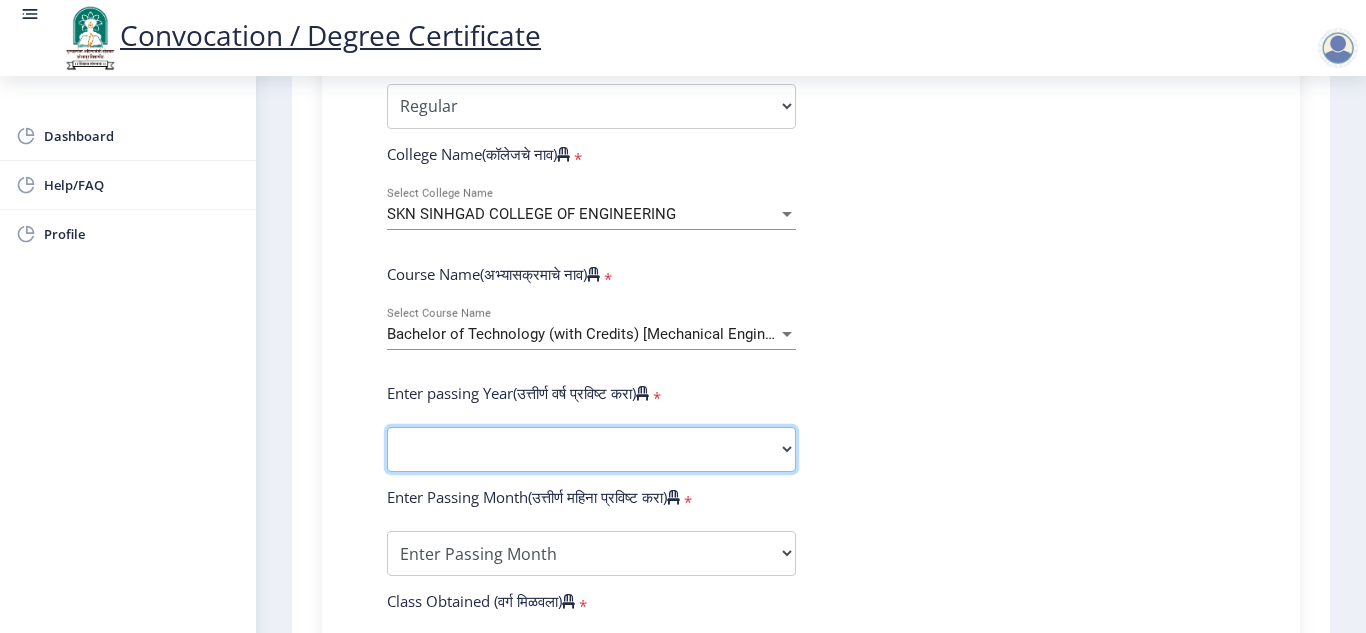 select on "2017" 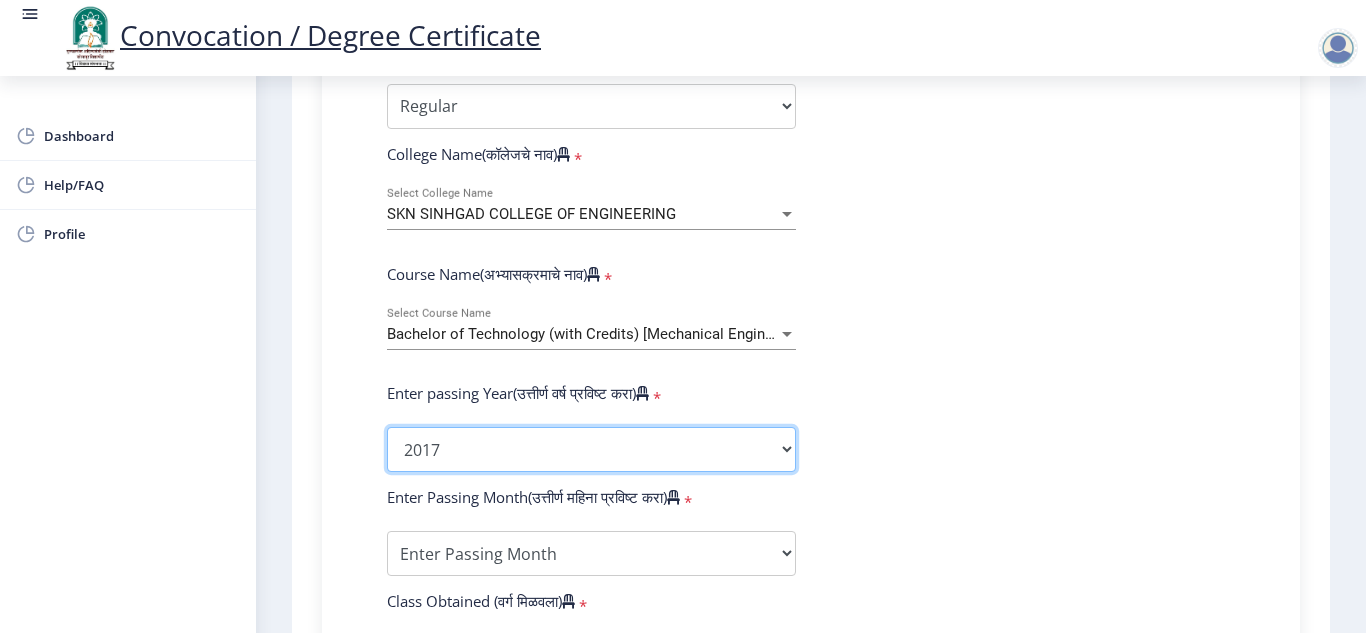click on "2025   2024   2023   2022   2021   2020   2019   2018   2017   2016   2015   2014   2013   2012   2011   2010   2009   2008   2007   2006   2005   2004   2003   2002   2001   2000   1999   1998   1997   1996   1995   1994   1993   1992   1991   1990   1989   1988   1987   1986   1985   1984   1983   1982   1981   1980   1979   1978   1977   1976" 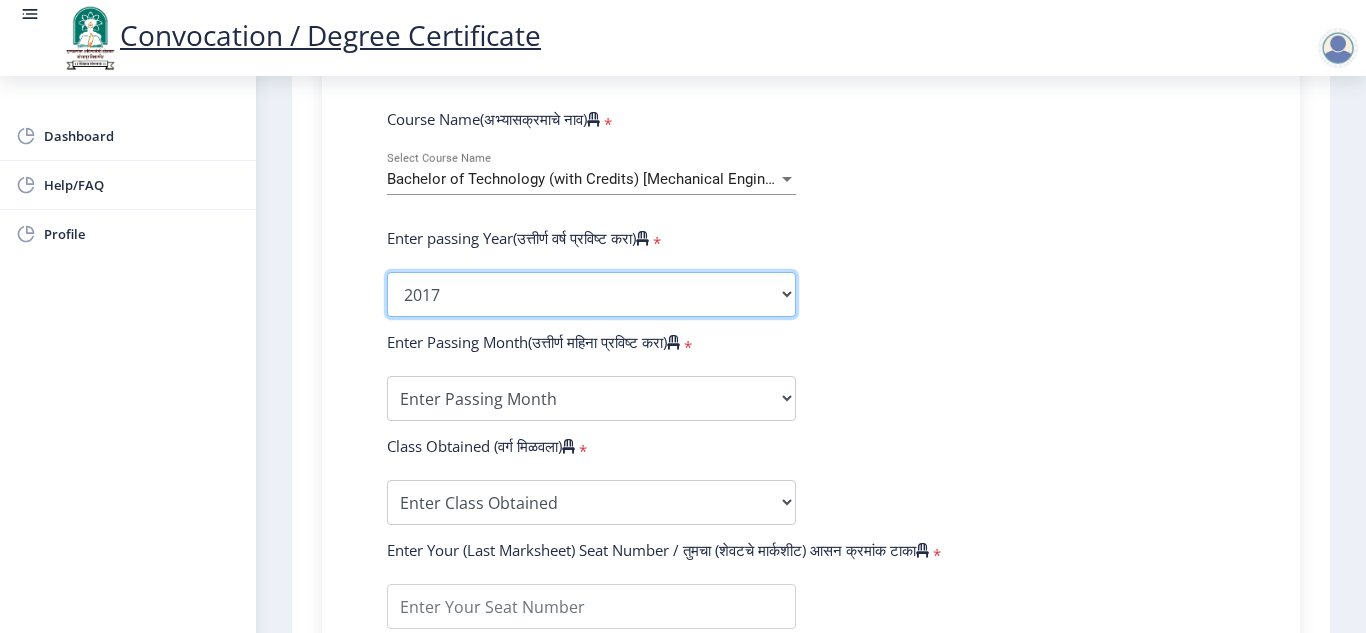scroll, scrollTop: 900, scrollLeft: 0, axis: vertical 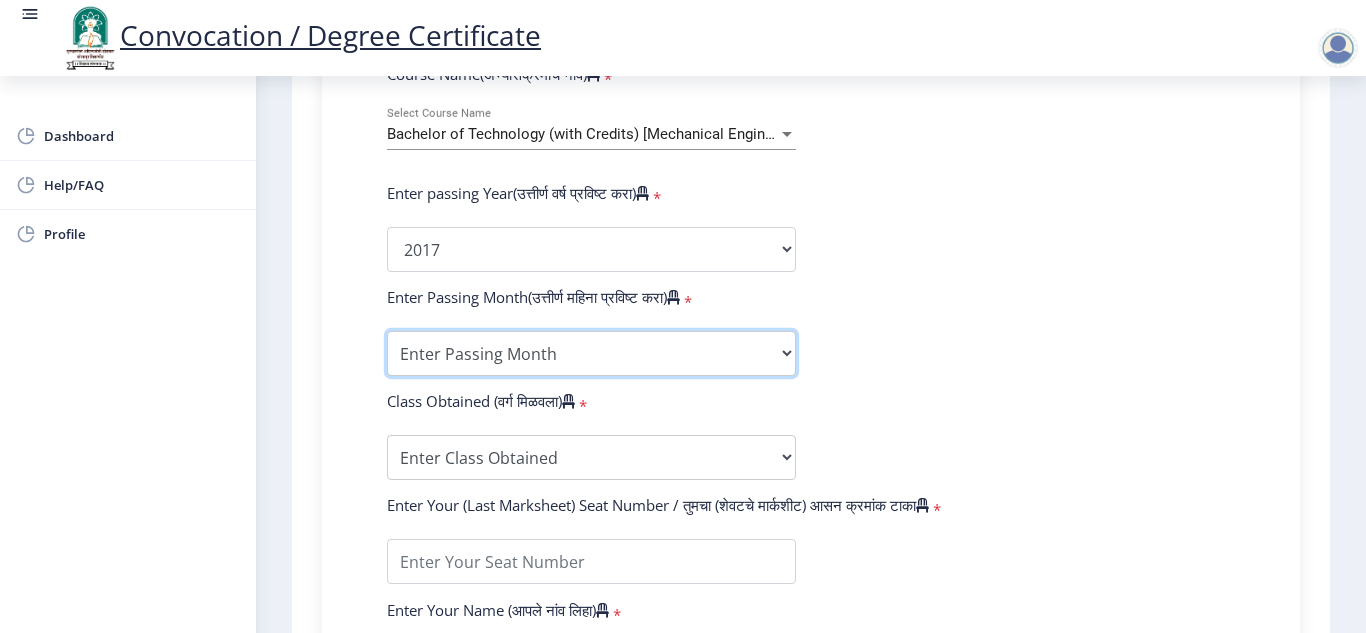 click on "Enter Passing Month March April May October November December" at bounding box center (591, 353) 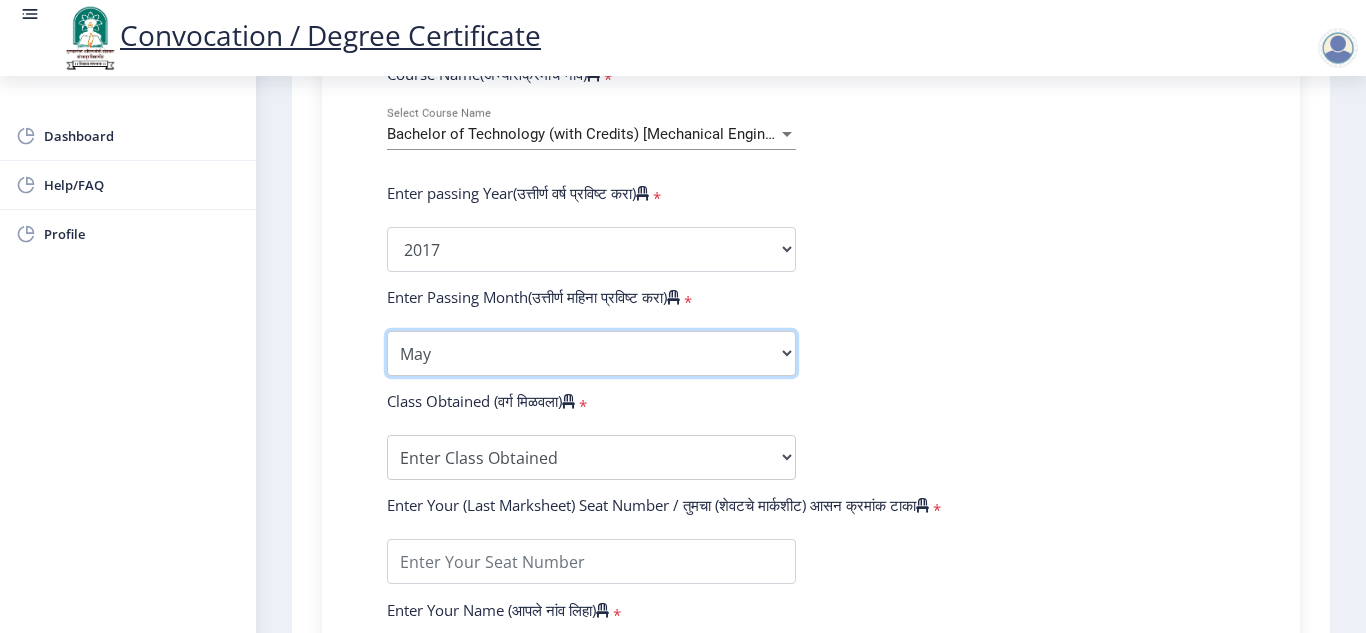 click on "Enter Passing Month March April May October November December" at bounding box center [591, 353] 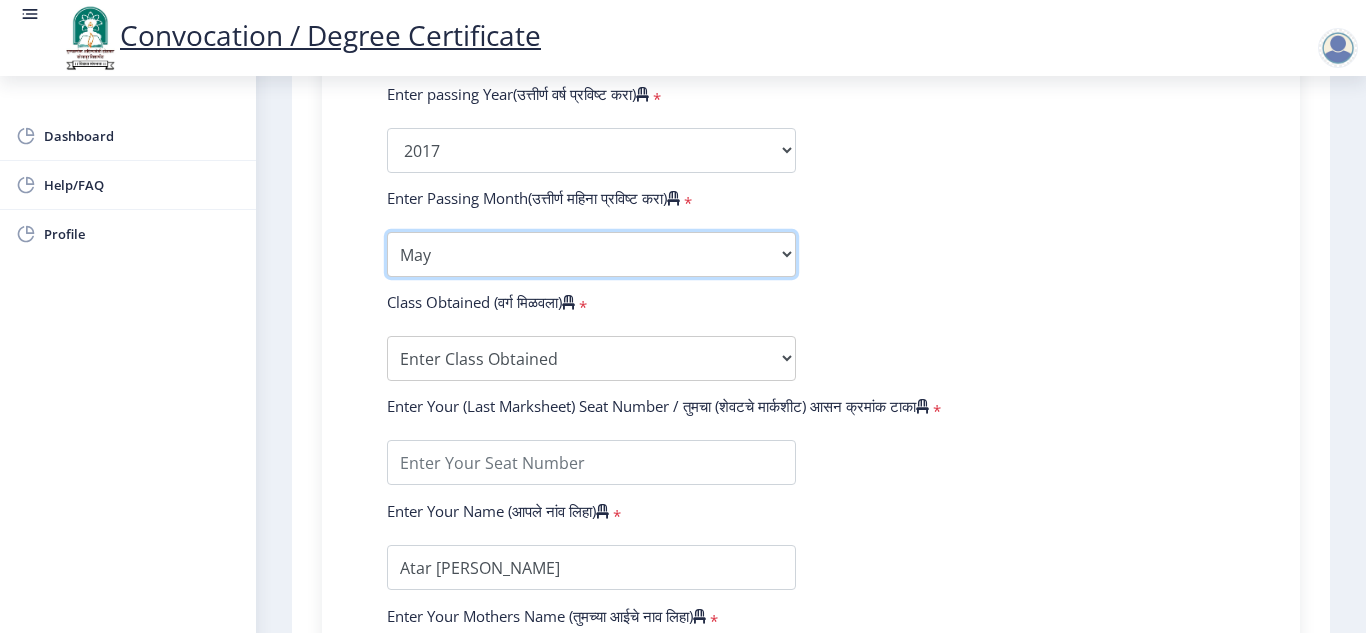 scroll, scrollTop: 1000, scrollLeft: 0, axis: vertical 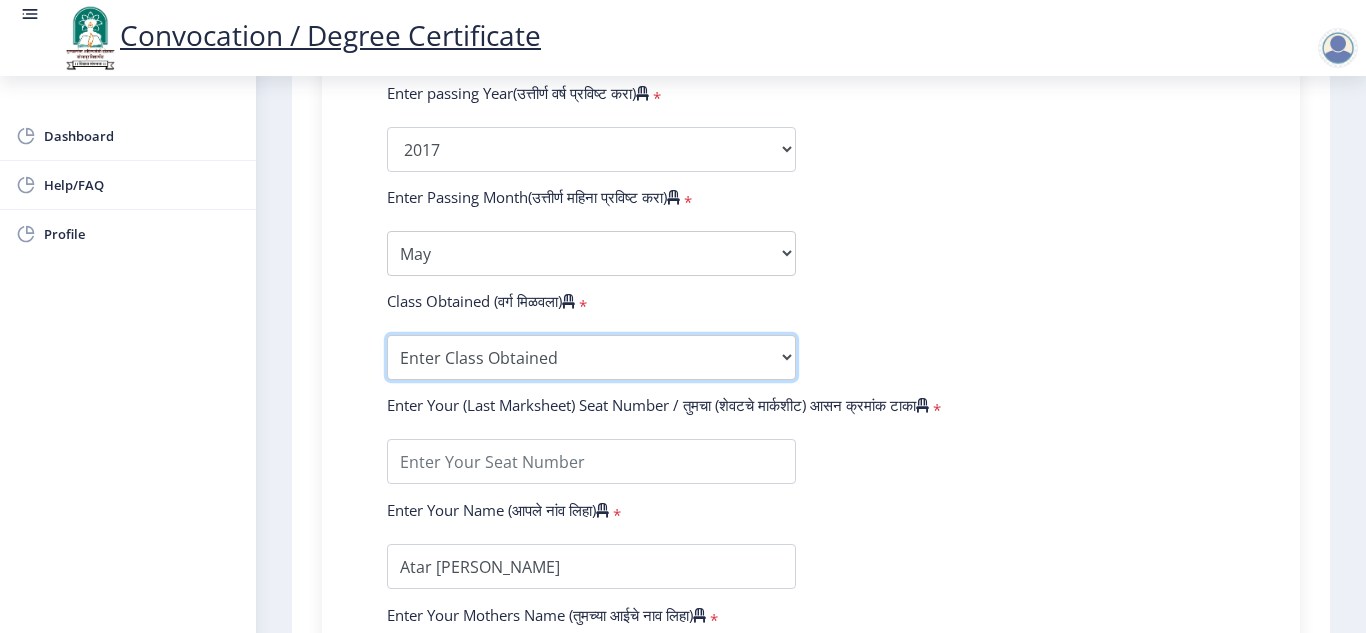 click on "Enter Class Obtained DISTINCTION FIRST CLASS HIGHER SECOND CLASS SECOND CLASS PASS CLASS OUTSTANDING - EXEMPLARY FIRST CLASS WITH DISTINCTION Grade O Grade A+ Grade A Grade B+ Grade B Grade C+ Grade C Grade D Grade E" at bounding box center (591, 357) 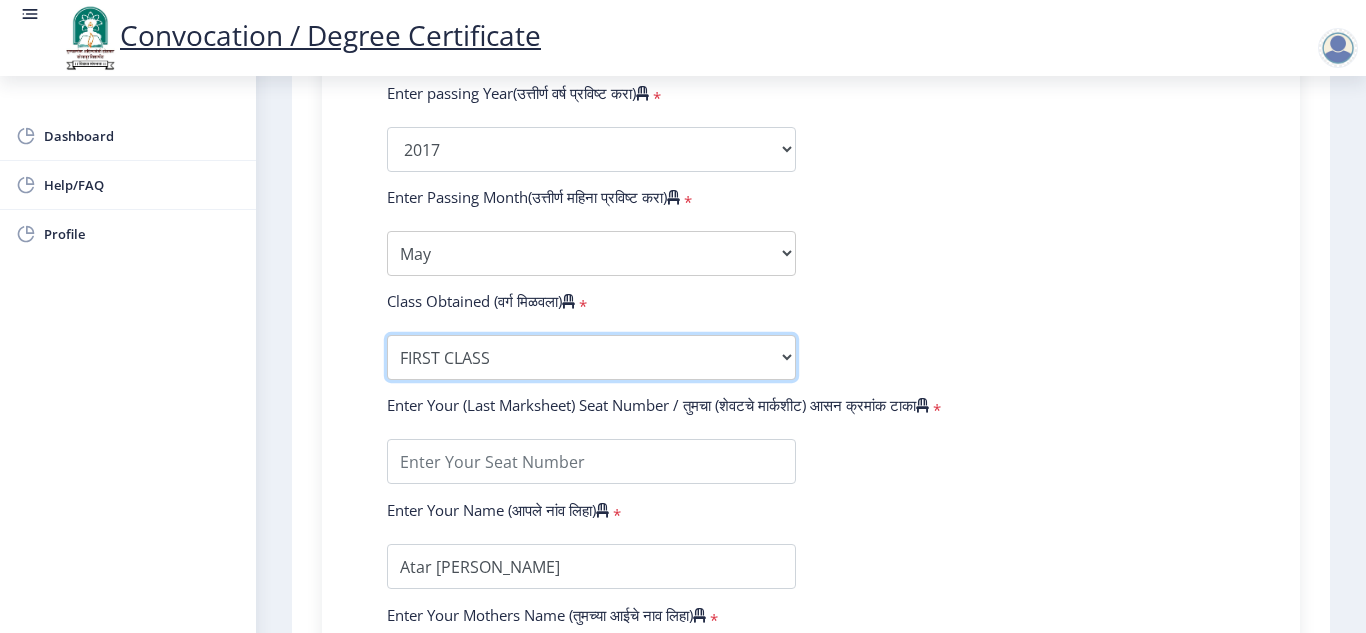 click on "Enter Class Obtained DISTINCTION FIRST CLASS HIGHER SECOND CLASS SECOND CLASS PASS CLASS OUTSTANDING - EXEMPLARY FIRST CLASS WITH DISTINCTION Grade O Grade A+ Grade A Grade B+ Grade B Grade C+ Grade C Grade D Grade E" at bounding box center [591, 357] 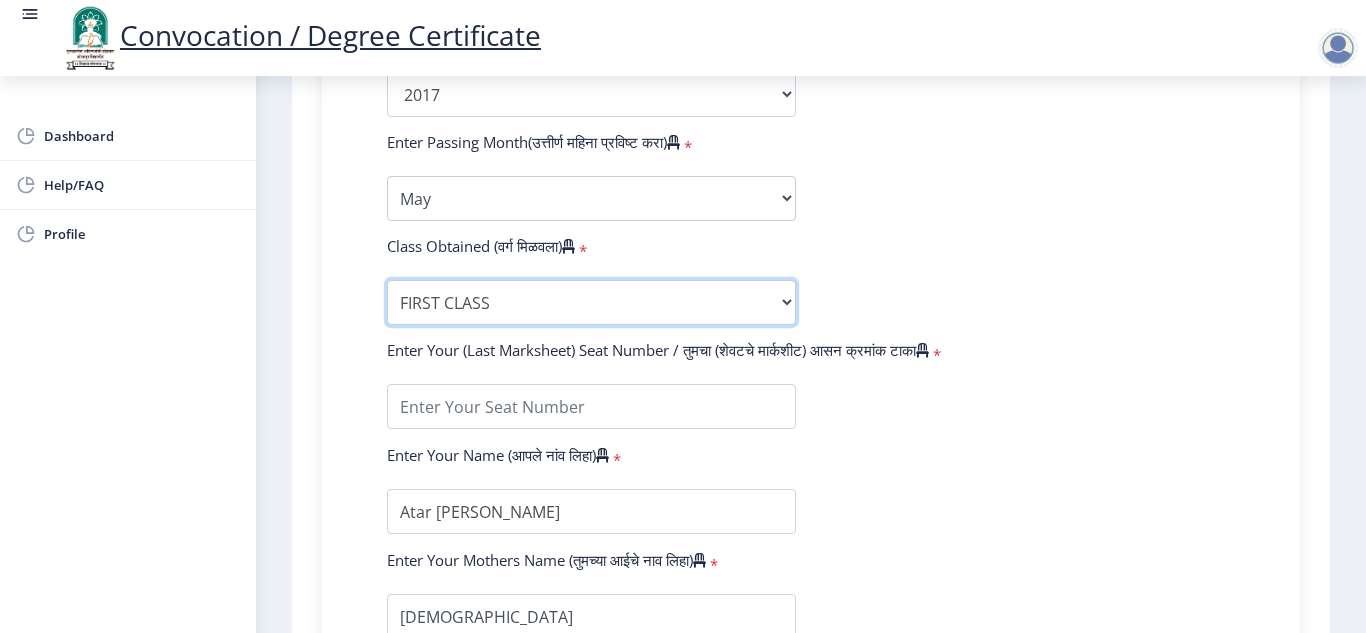 scroll, scrollTop: 1100, scrollLeft: 0, axis: vertical 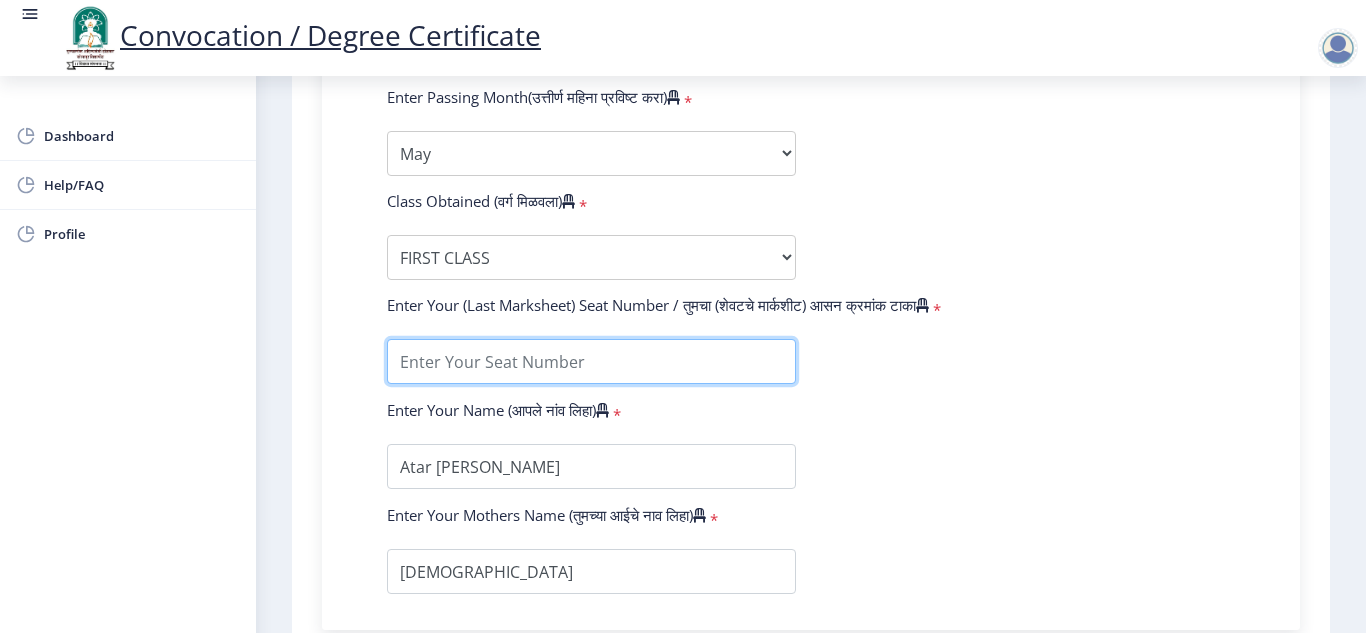 click at bounding box center [591, 361] 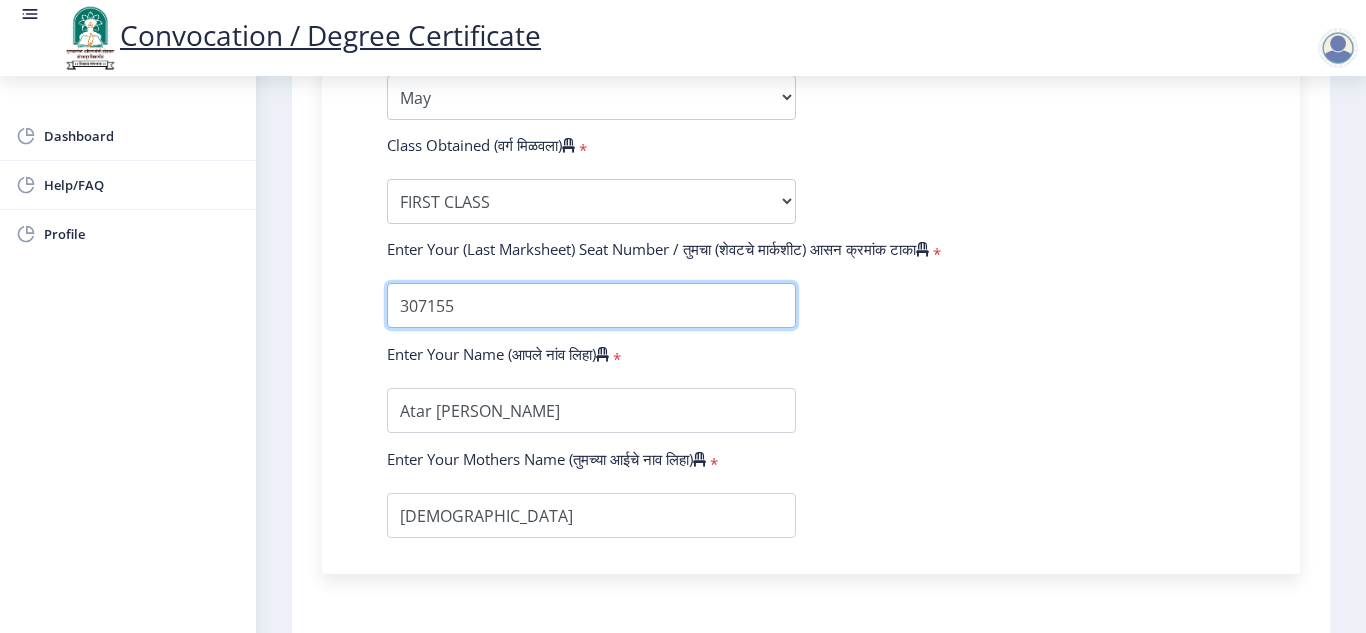scroll, scrollTop: 1300, scrollLeft: 0, axis: vertical 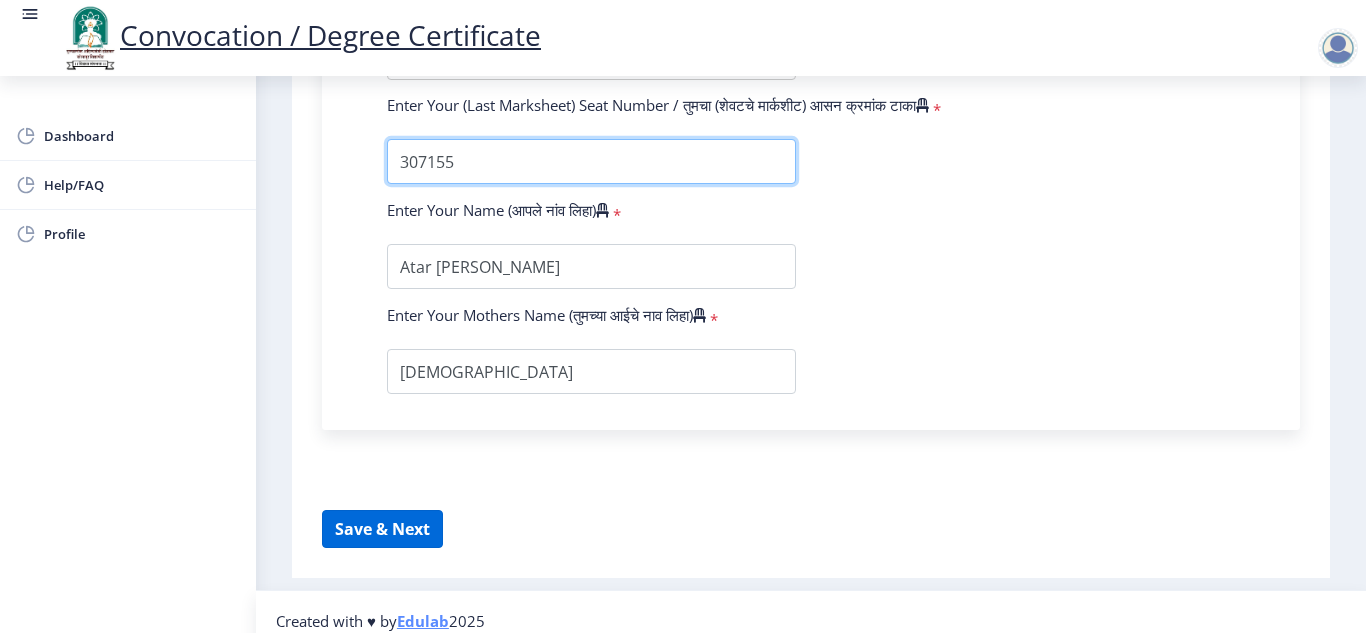 type on "307155" 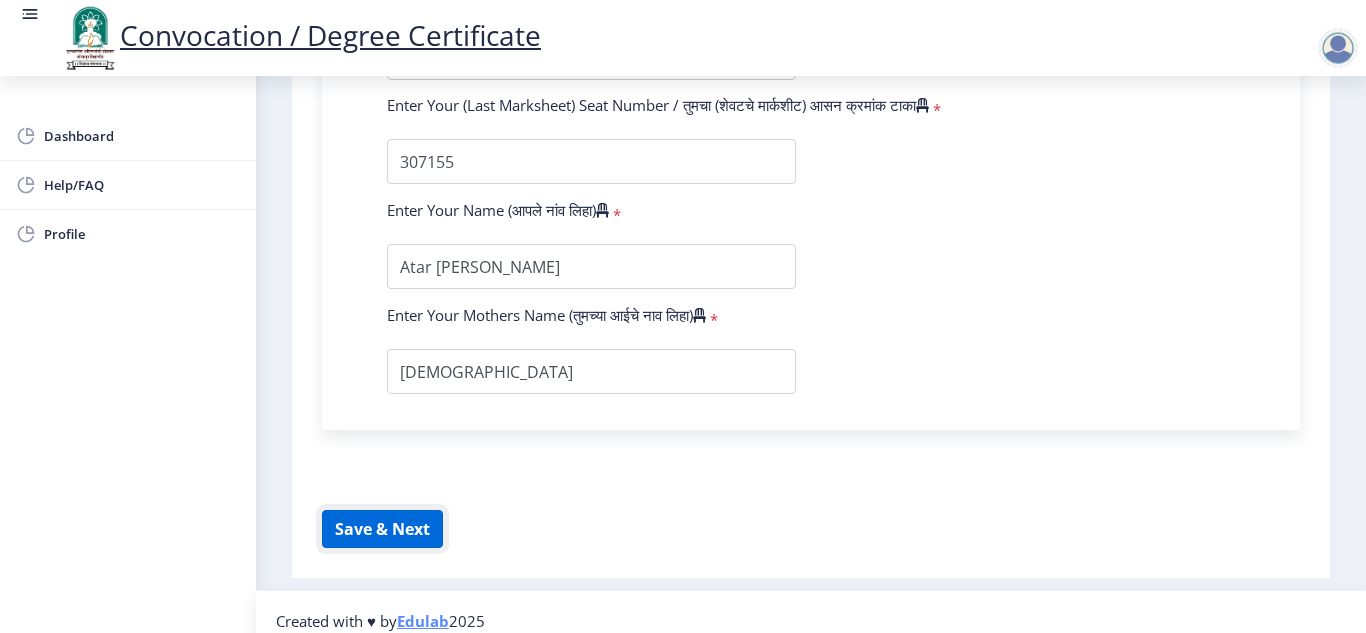 click on "Save & Next" 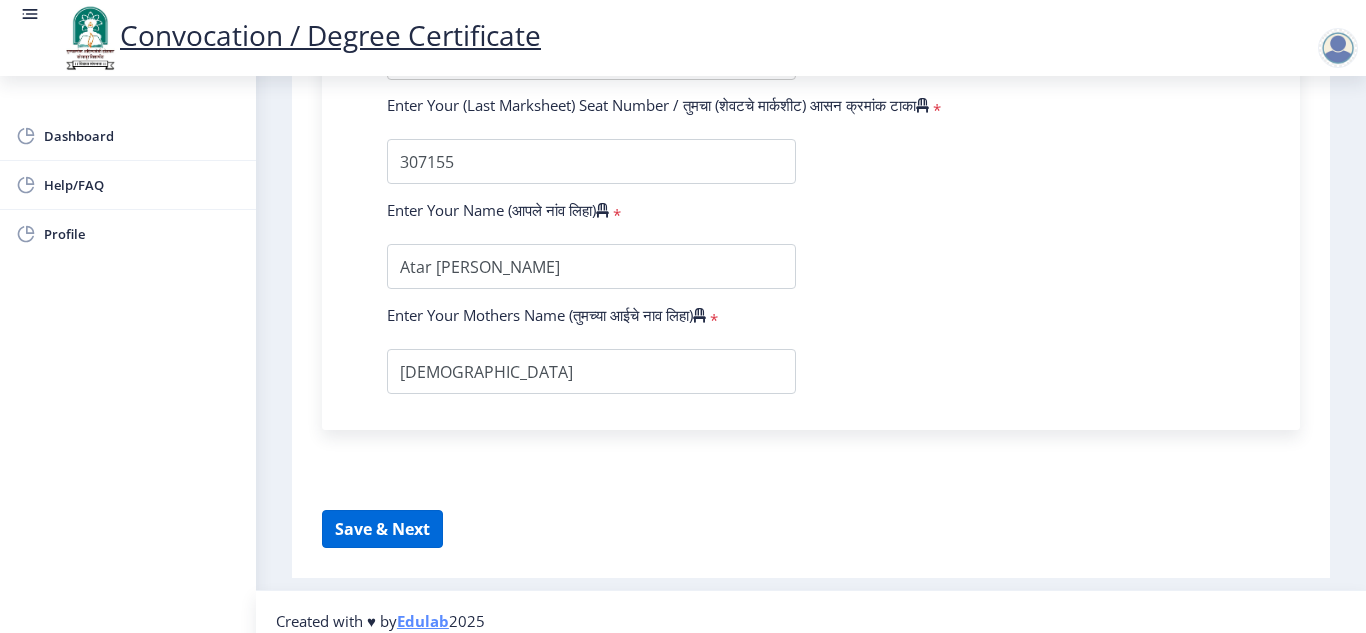 select 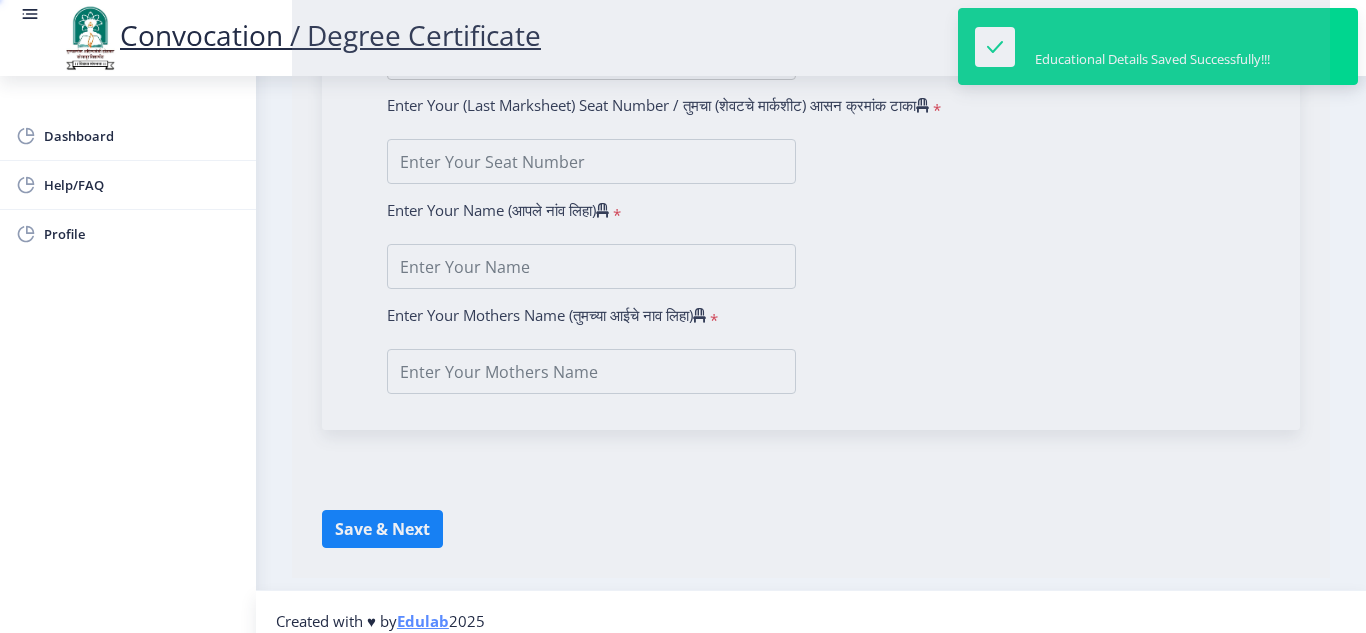 type on "Atar [PERSON_NAME]" 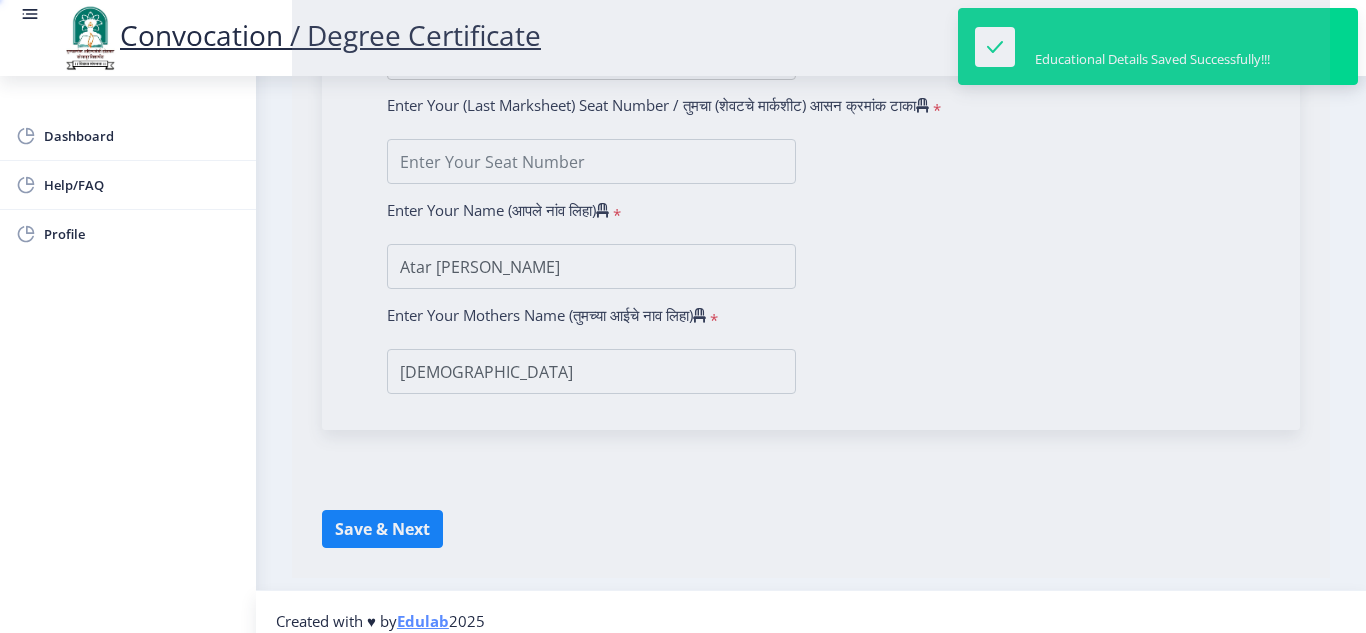 scroll, scrollTop: 0, scrollLeft: 0, axis: both 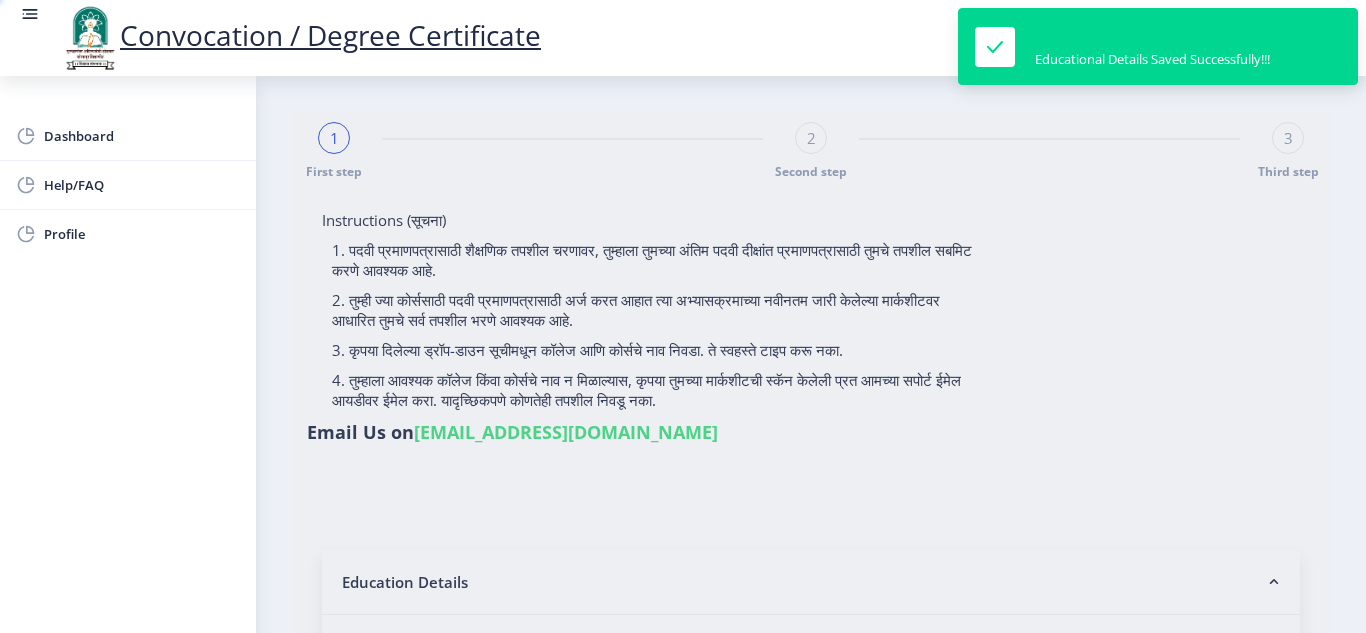 type on "2013032510005263" 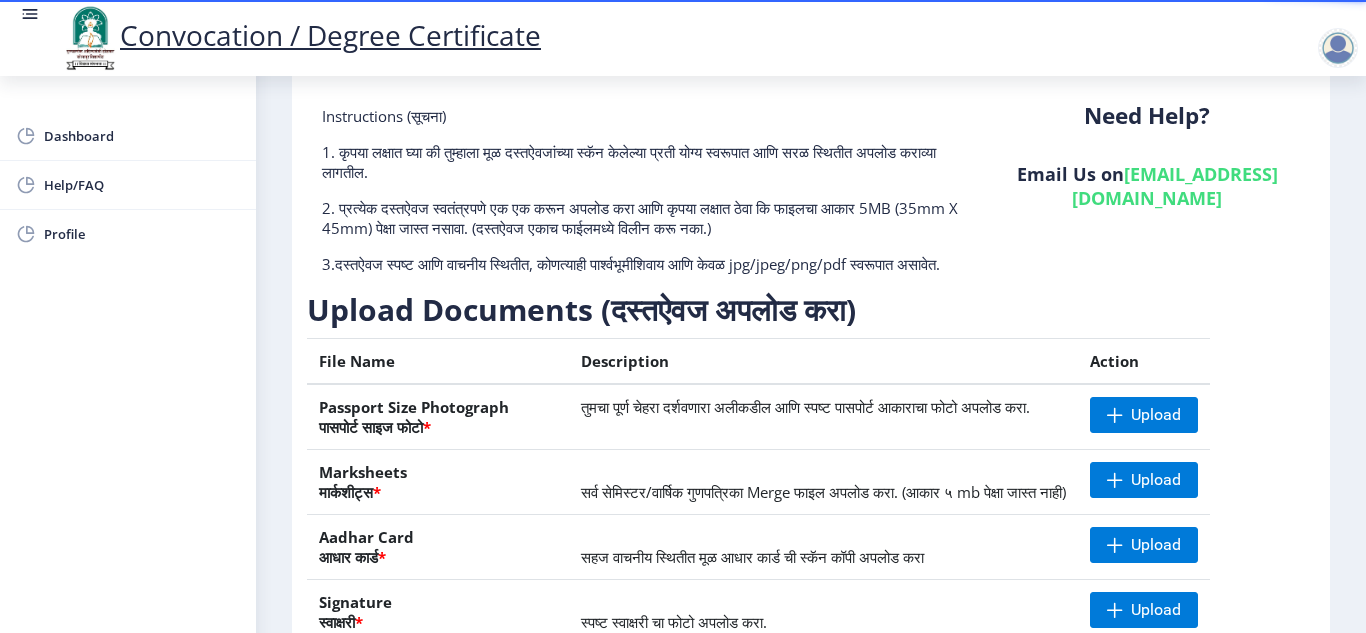 scroll, scrollTop: 0, scrollLeft: 0, axis: both 